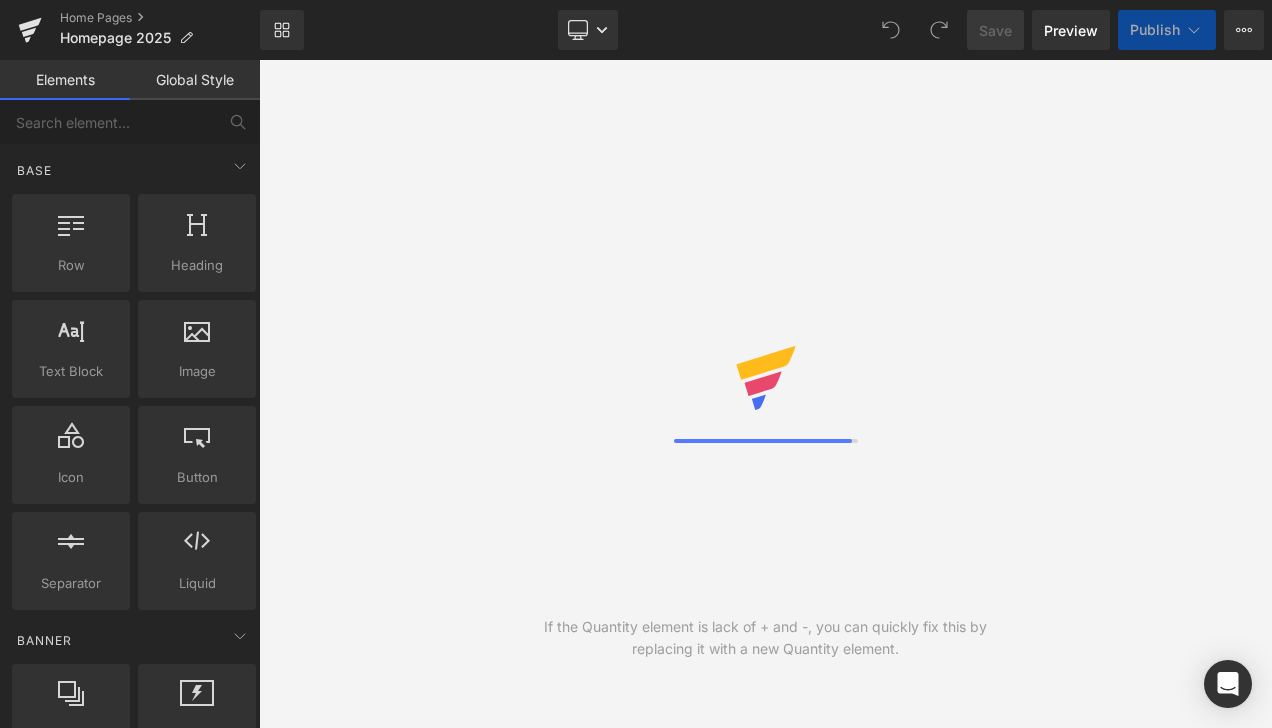 scroll, scrollTop: 0, scrollLeft: 0, axis: both 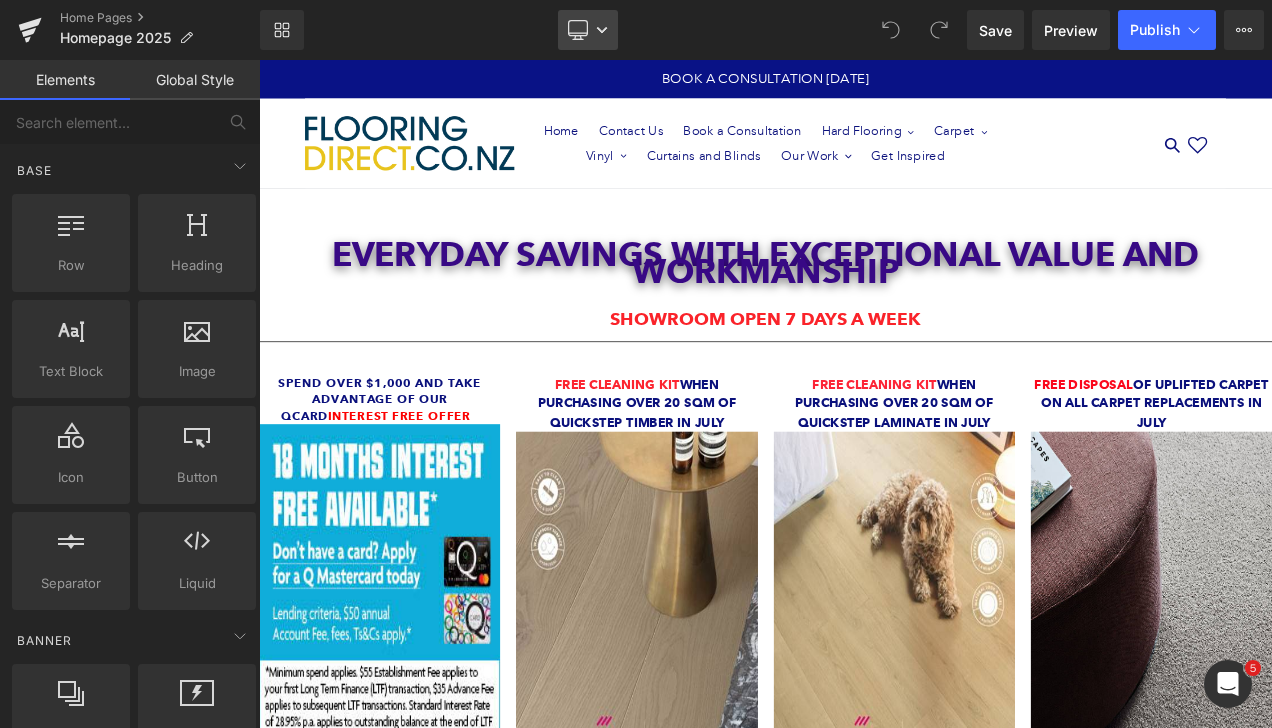 click 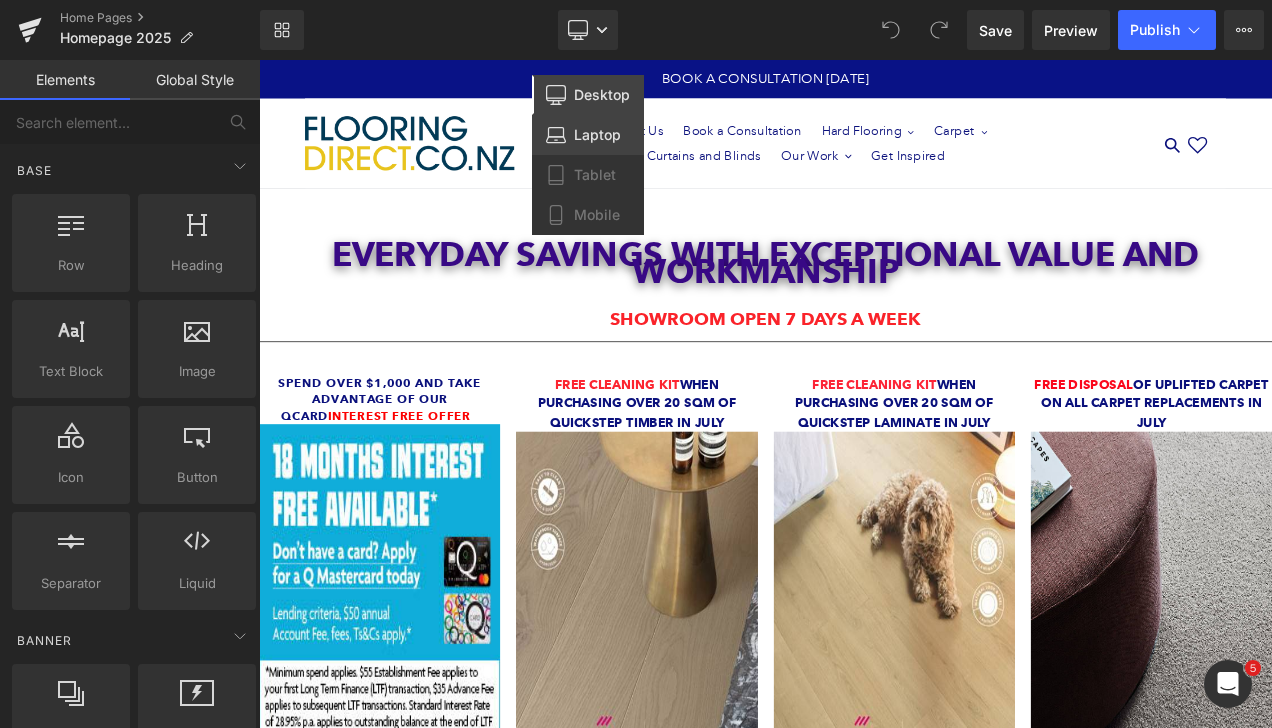 click on "Laptop" at bounding box center [597, 135] 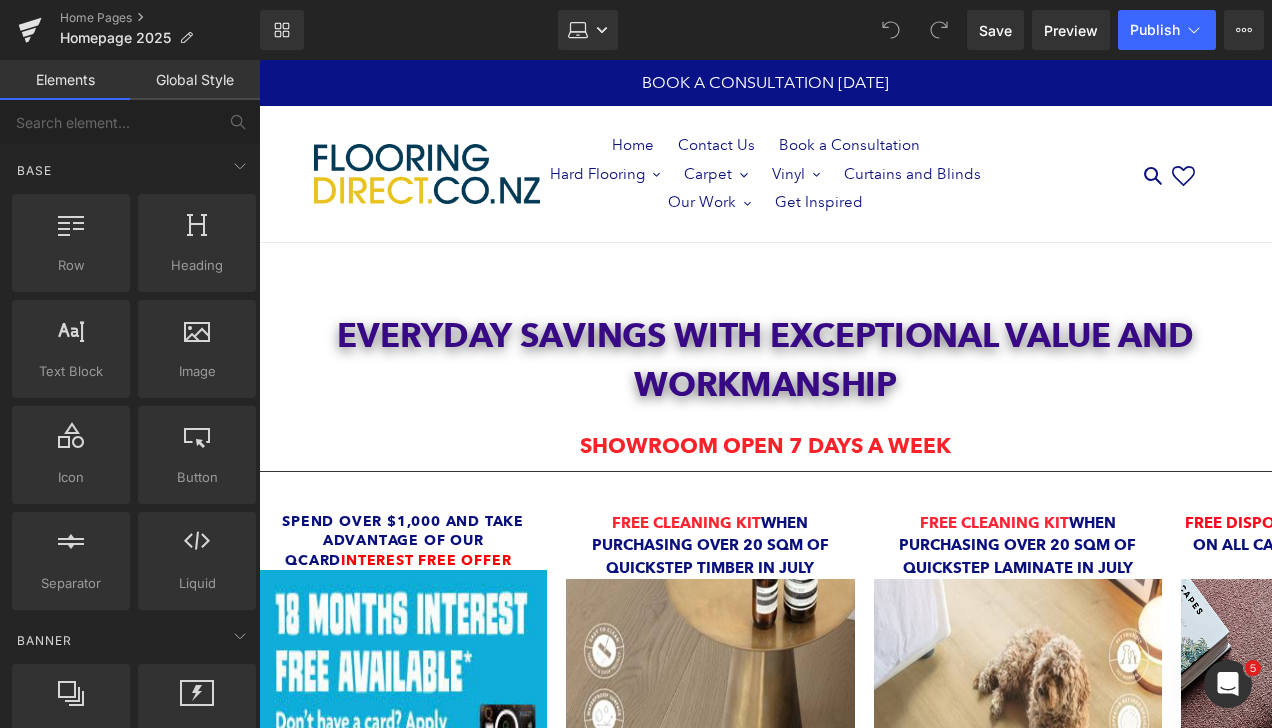 scroll, scrollTop: 237, scrollLeft: 0, axis: vertical 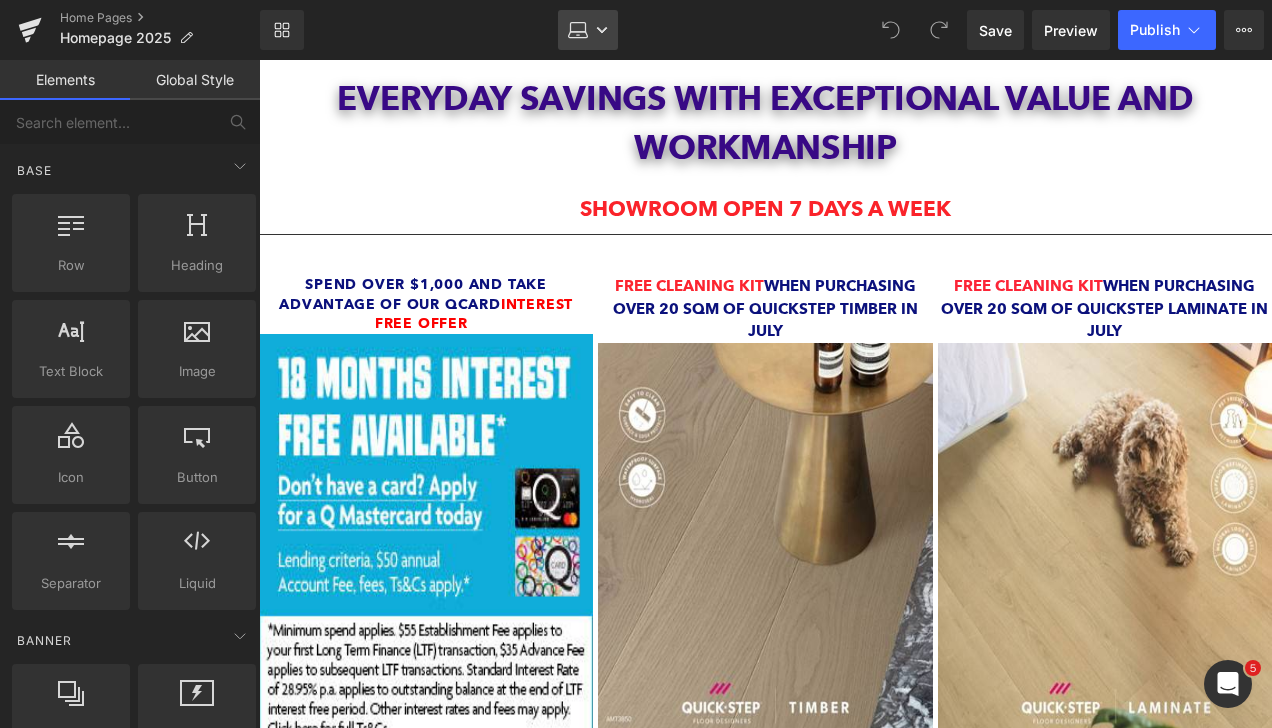 click on "Laptop" at bounding box center (588, 30) 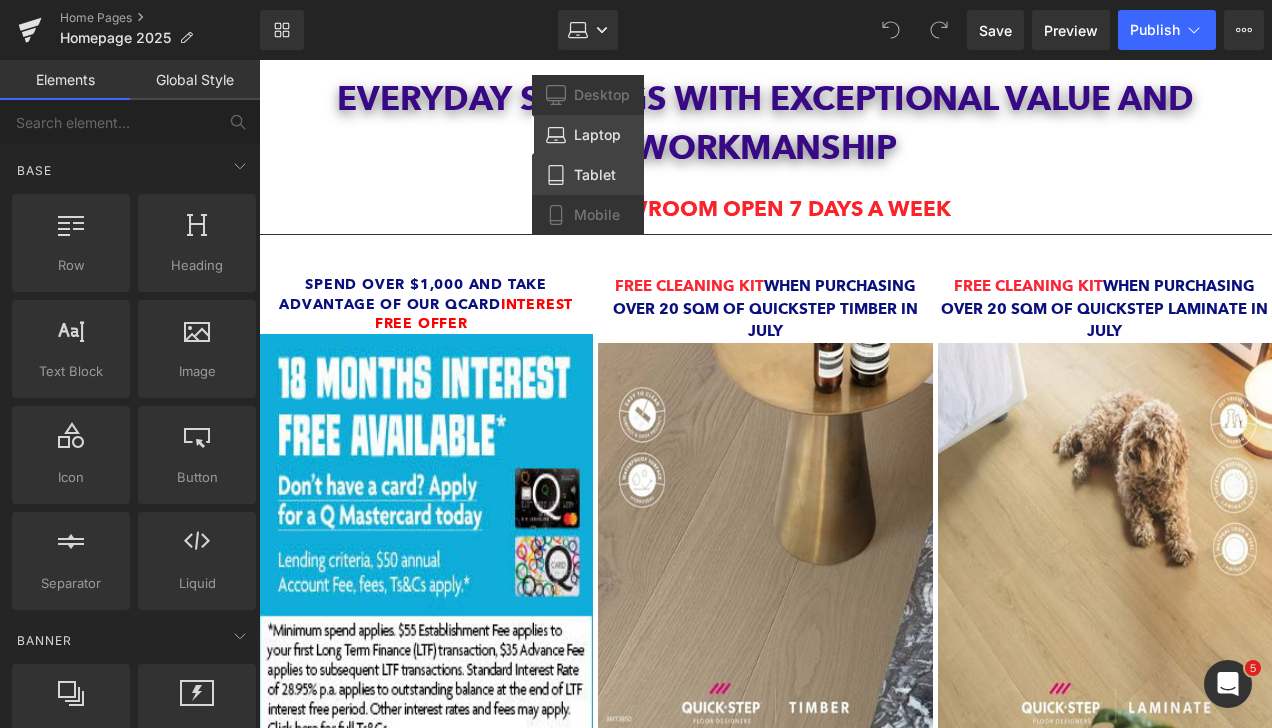 click on "Tablet" at bounding box center [595, 175] 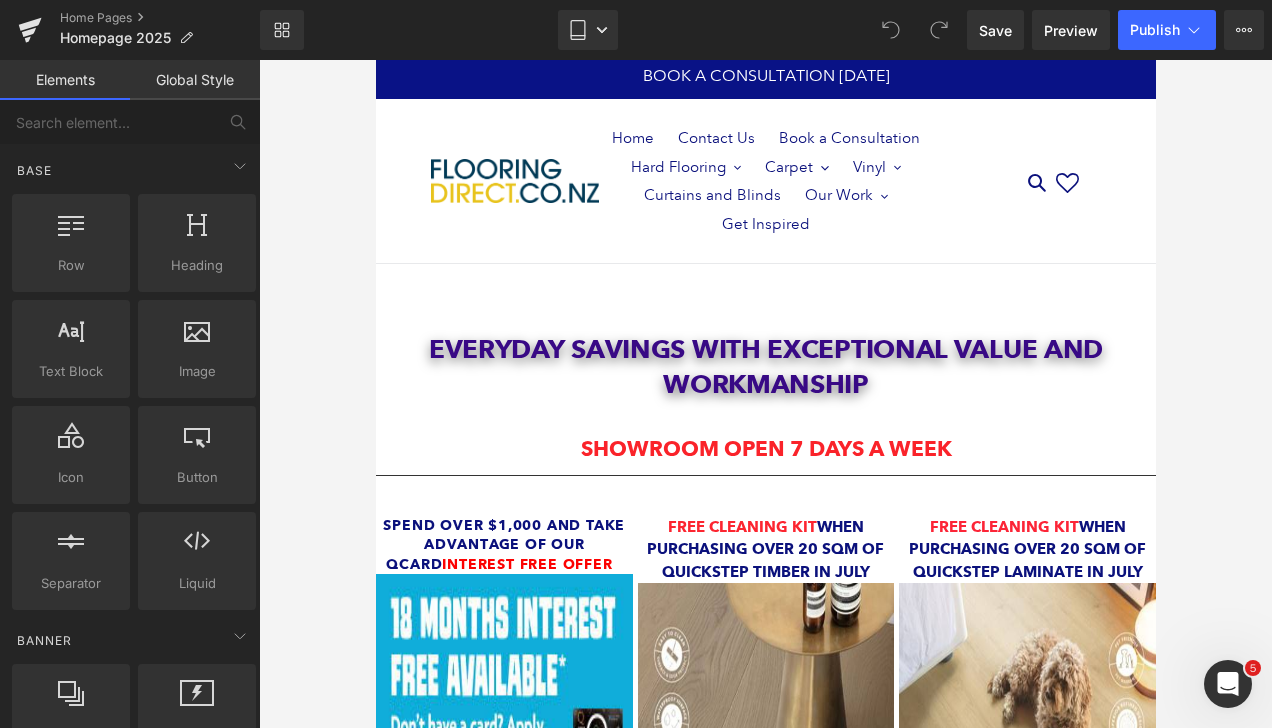 scroll, scrollTop: 0, scrollLeft: 0, axis: both 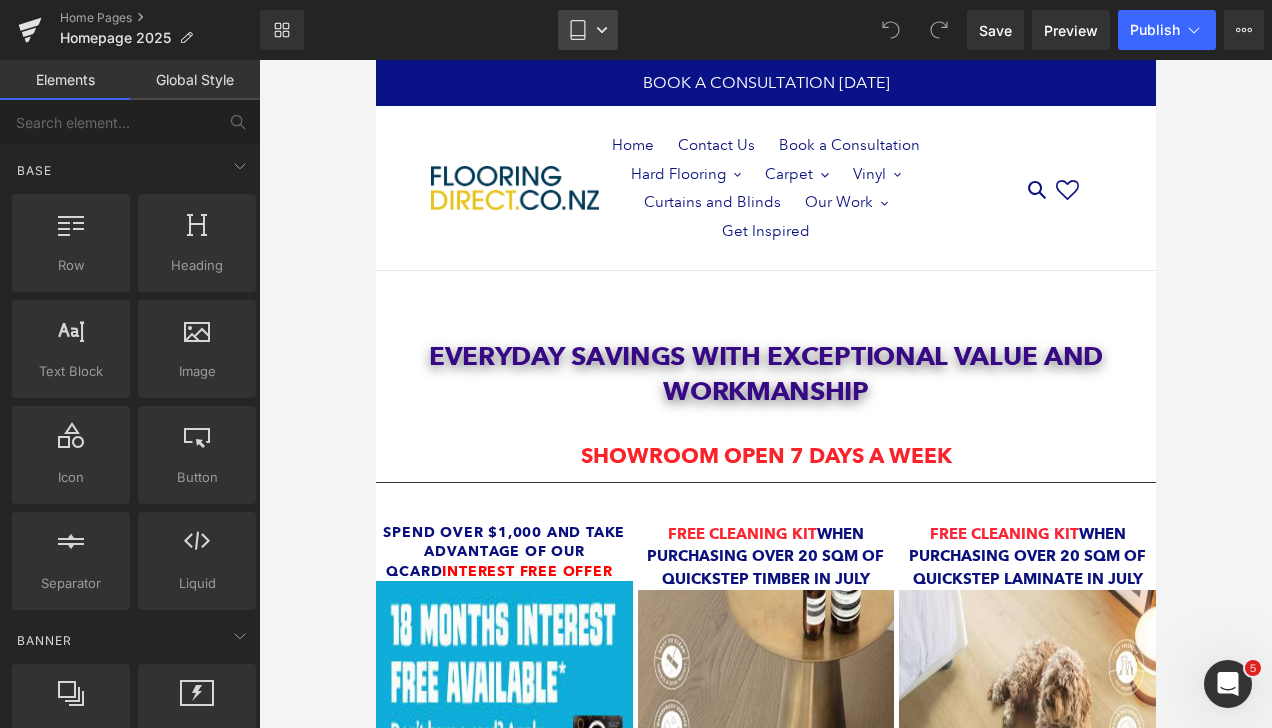 click 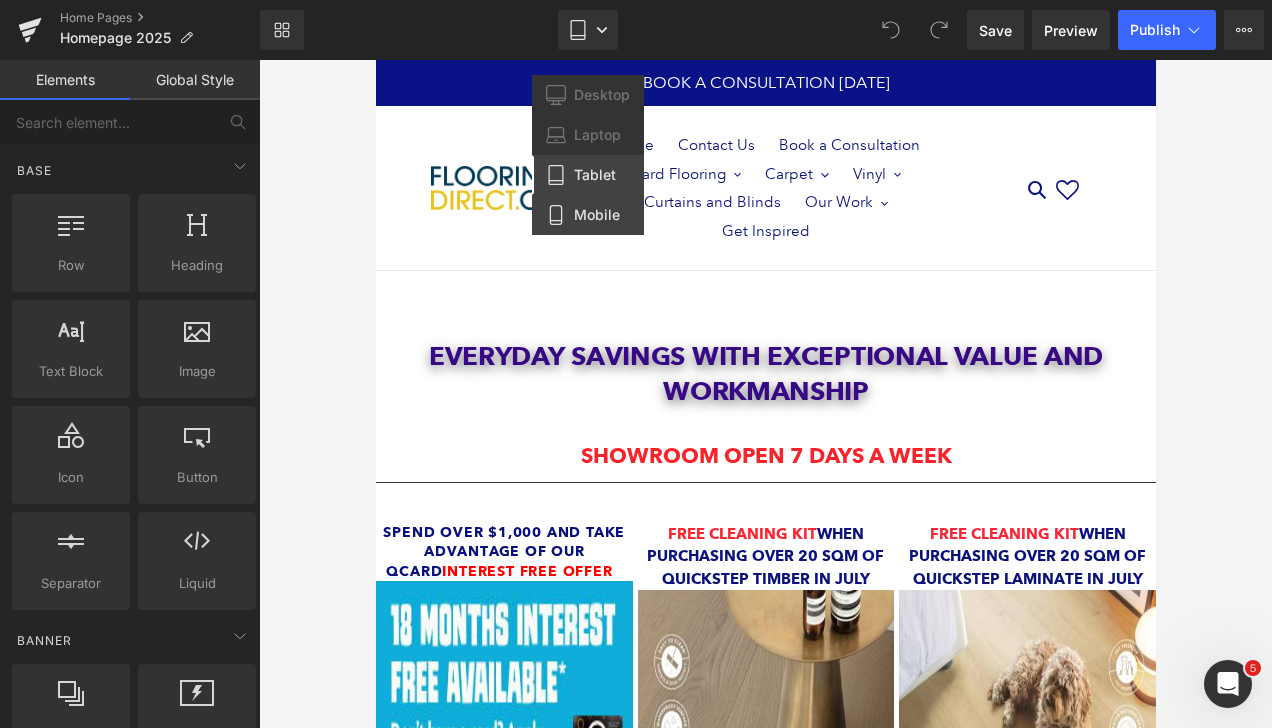 click on "Mobile" at bounding box center (588, 215) 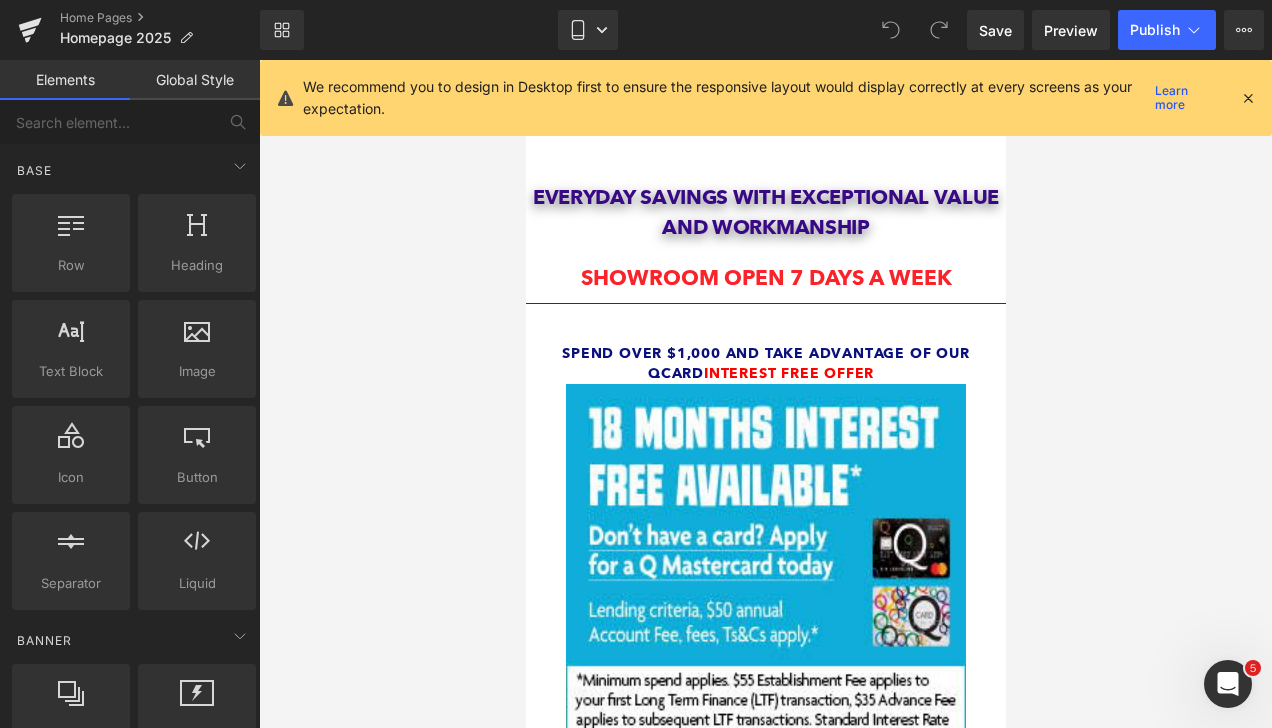 scroll, scrollTop: 0, scrollLeft: 0, axis: both 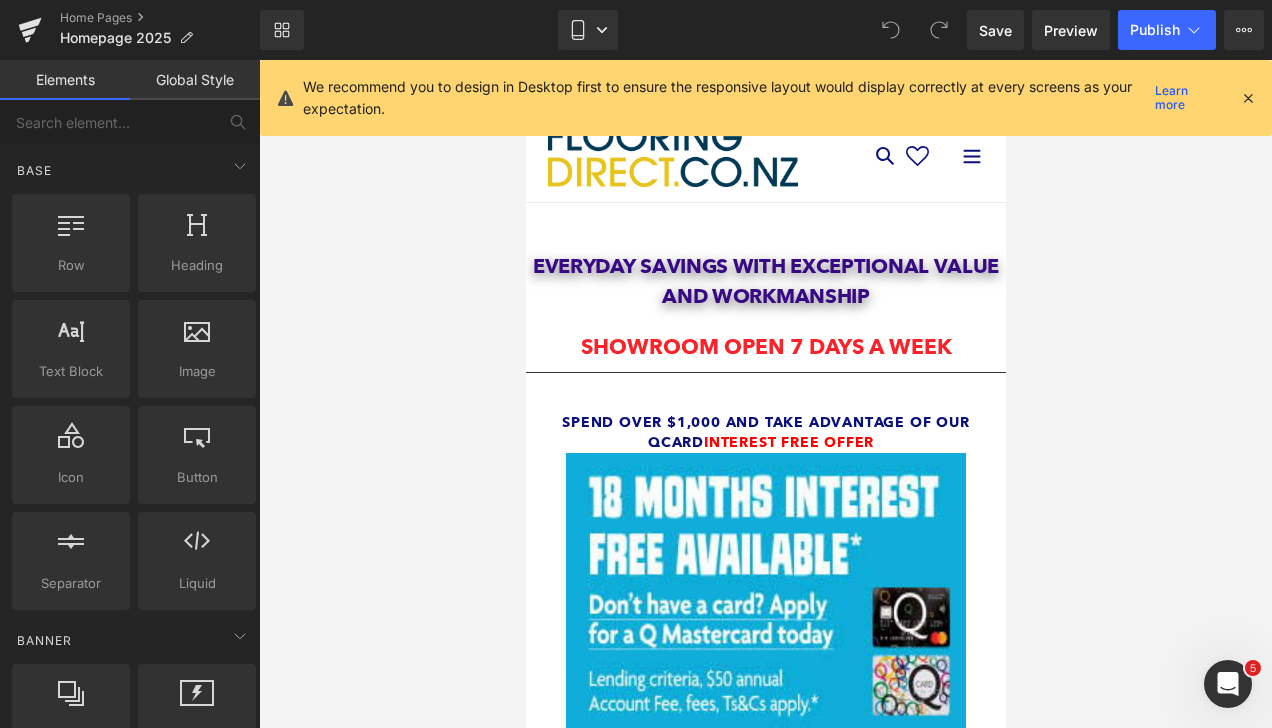 click on "We recommend you to design in Desktop first to ensure the responsive layout would display correctly at every screens as your expectation. Learn more" at bounding box center [771, 98] 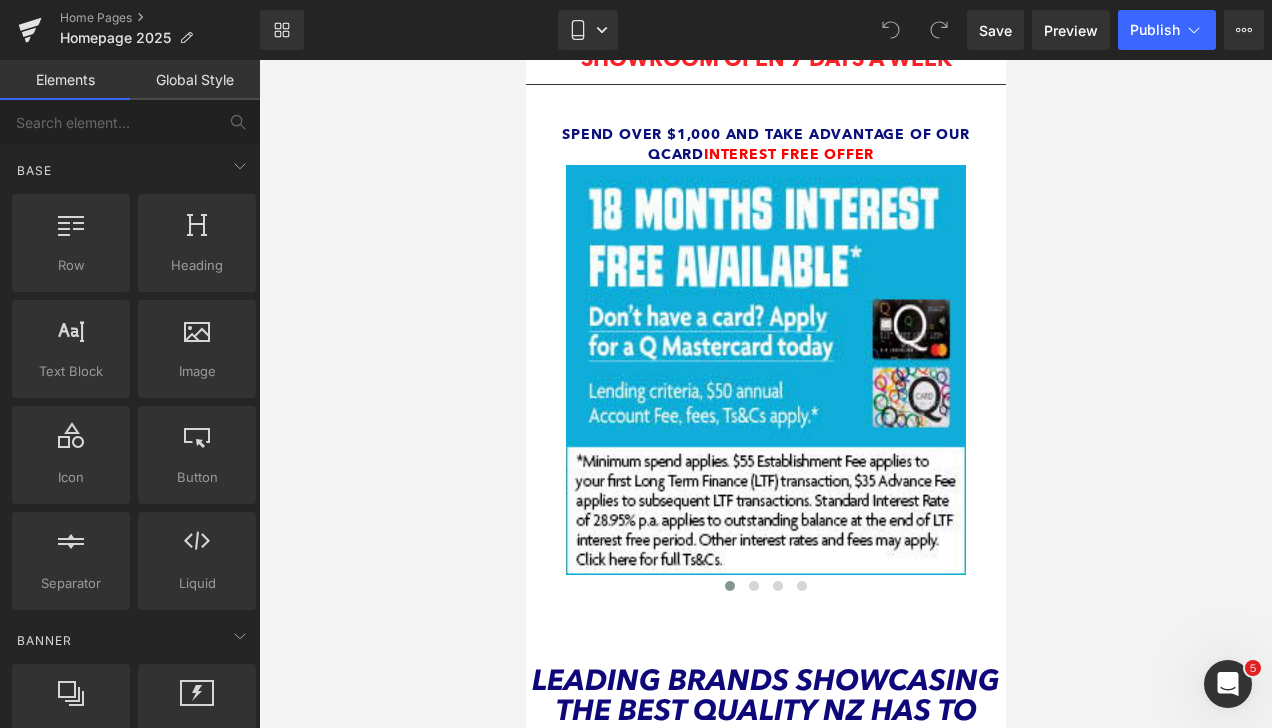 scroll, scrollTop: 500, scrollLeft: 0, axis: vertical 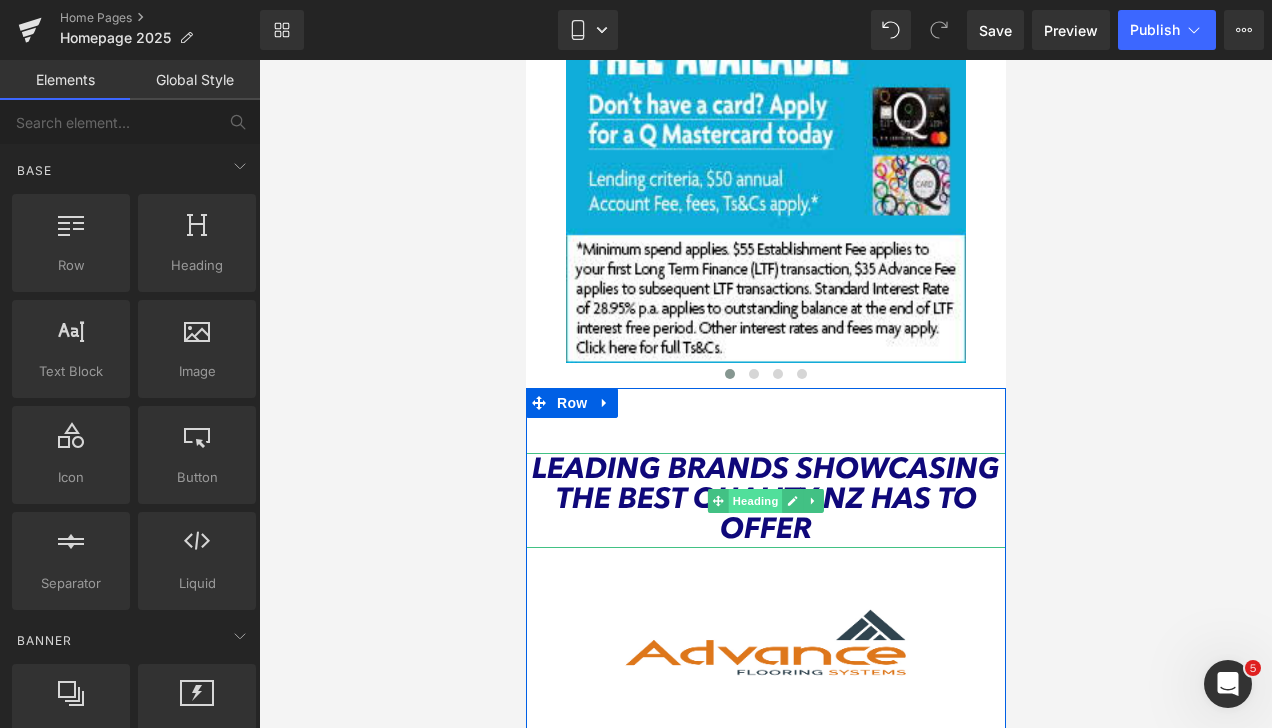 click on "Heading" at bounding box center [755, 501] 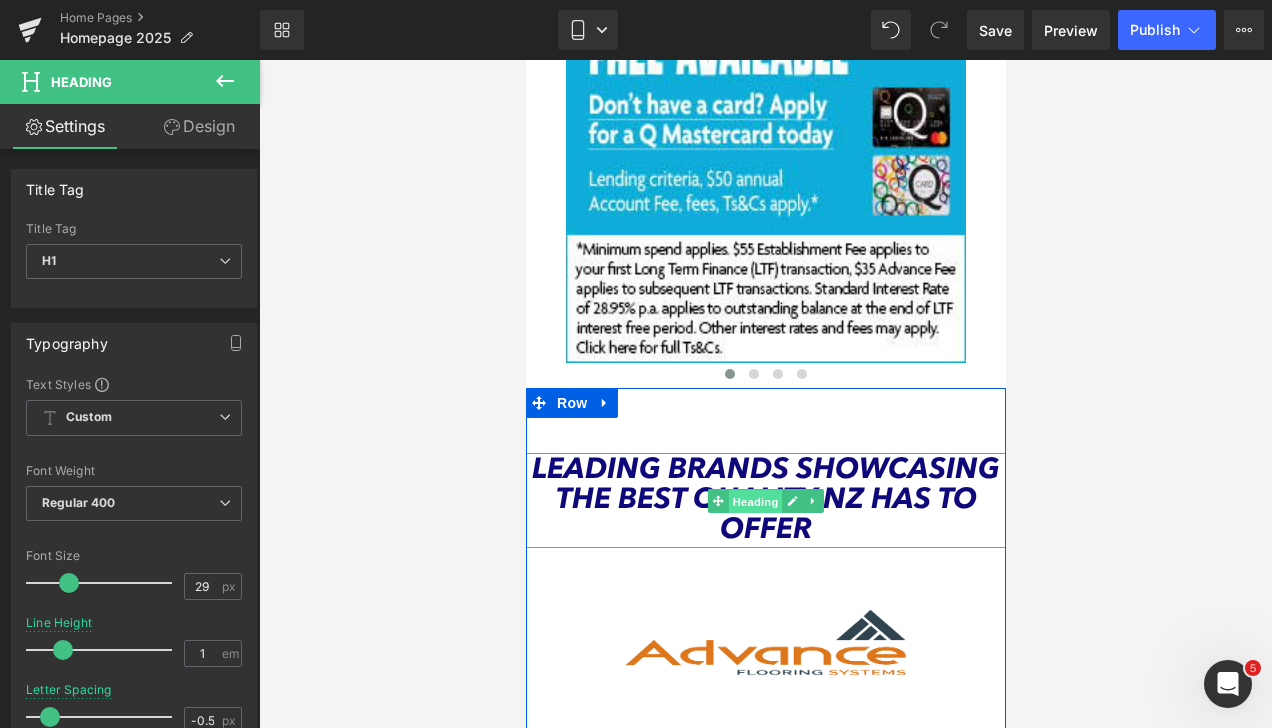 click on "Heading" at bounding box center (755, 502) 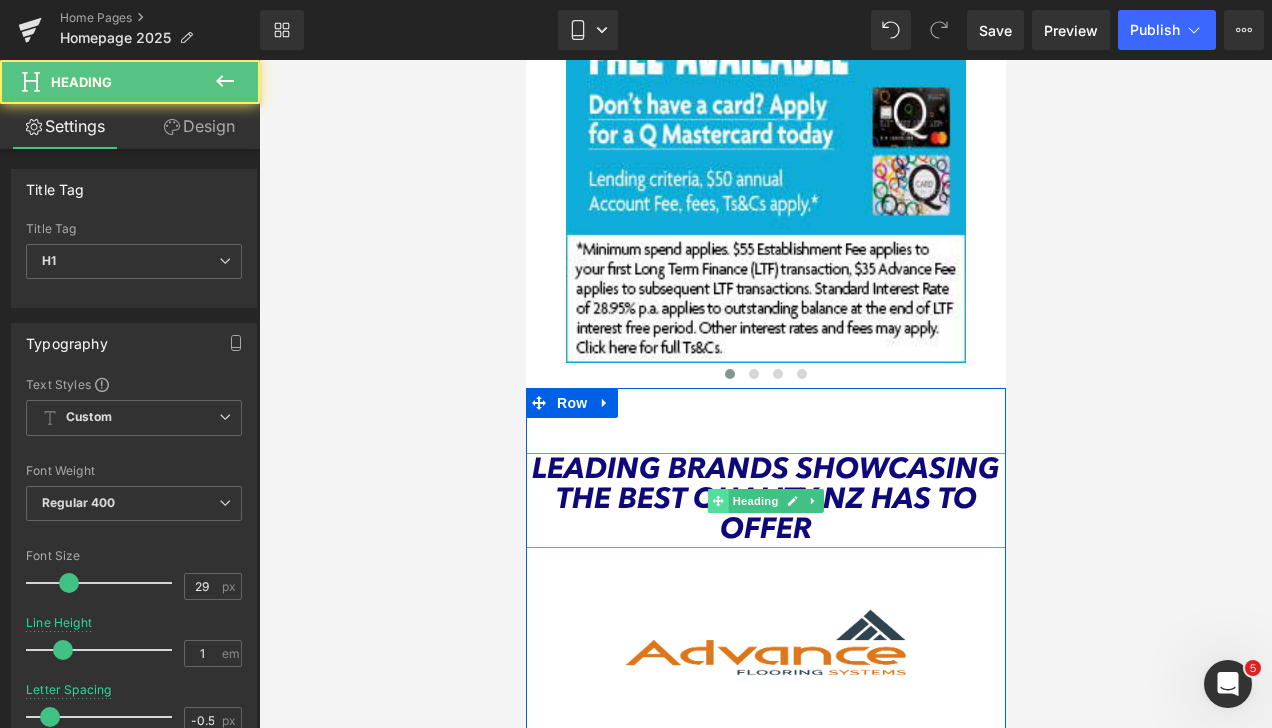 click 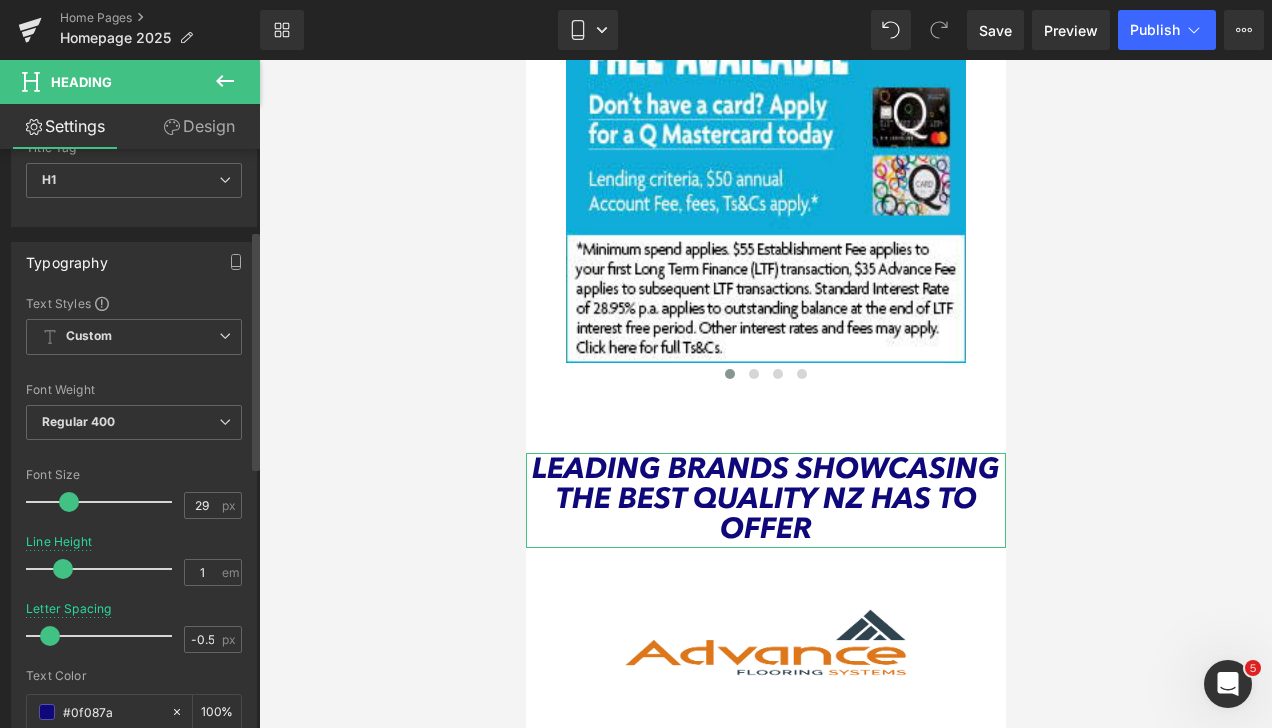 scroll, scrollTop: 200, scrollLeft: 0, axis: vertical 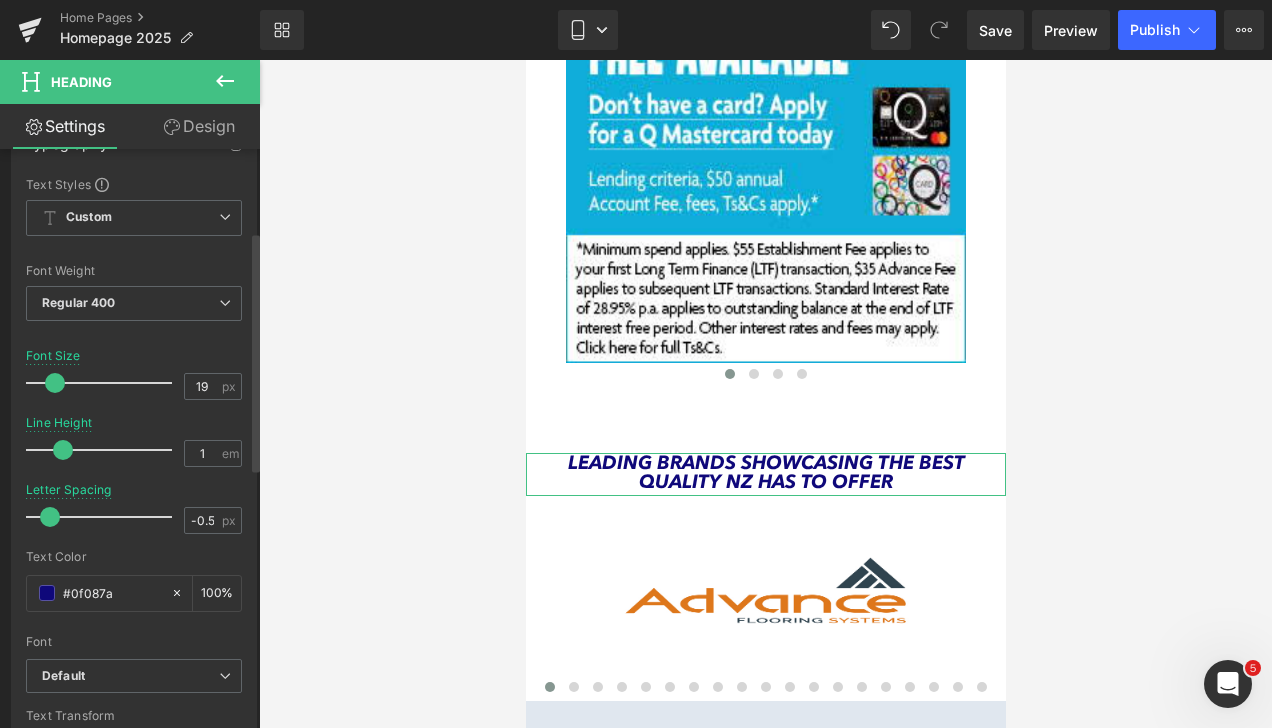 drag, startPoint x: 66, startPoint y: 386, endPoint x: 52, endPoint y: 386, distance: 14 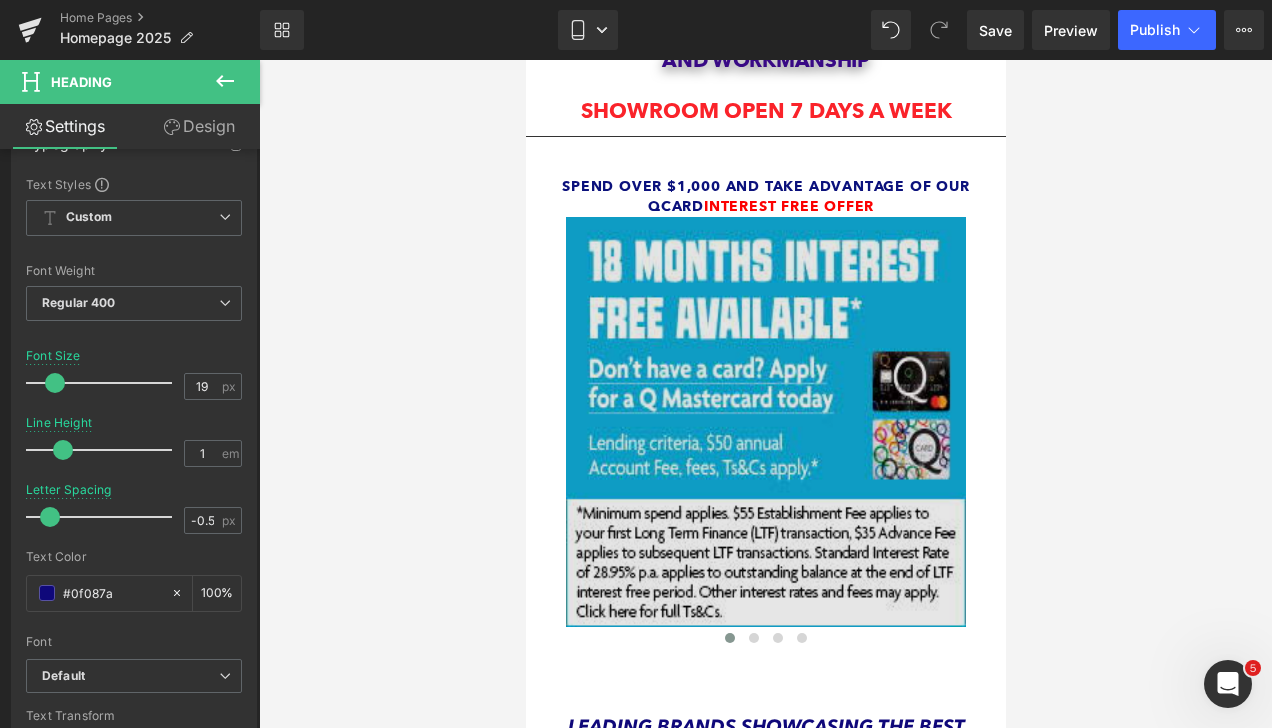 scroll, scrollTop: 400, scrollLeft: 0, axis: vertical 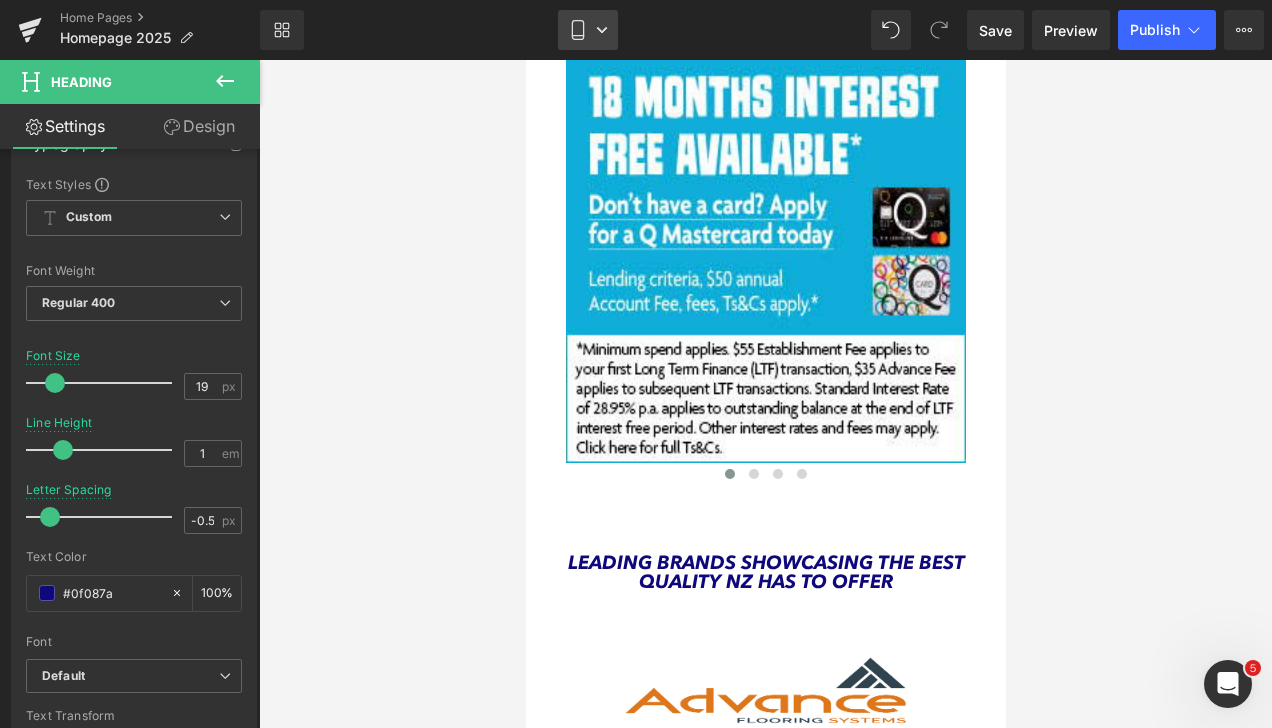 click 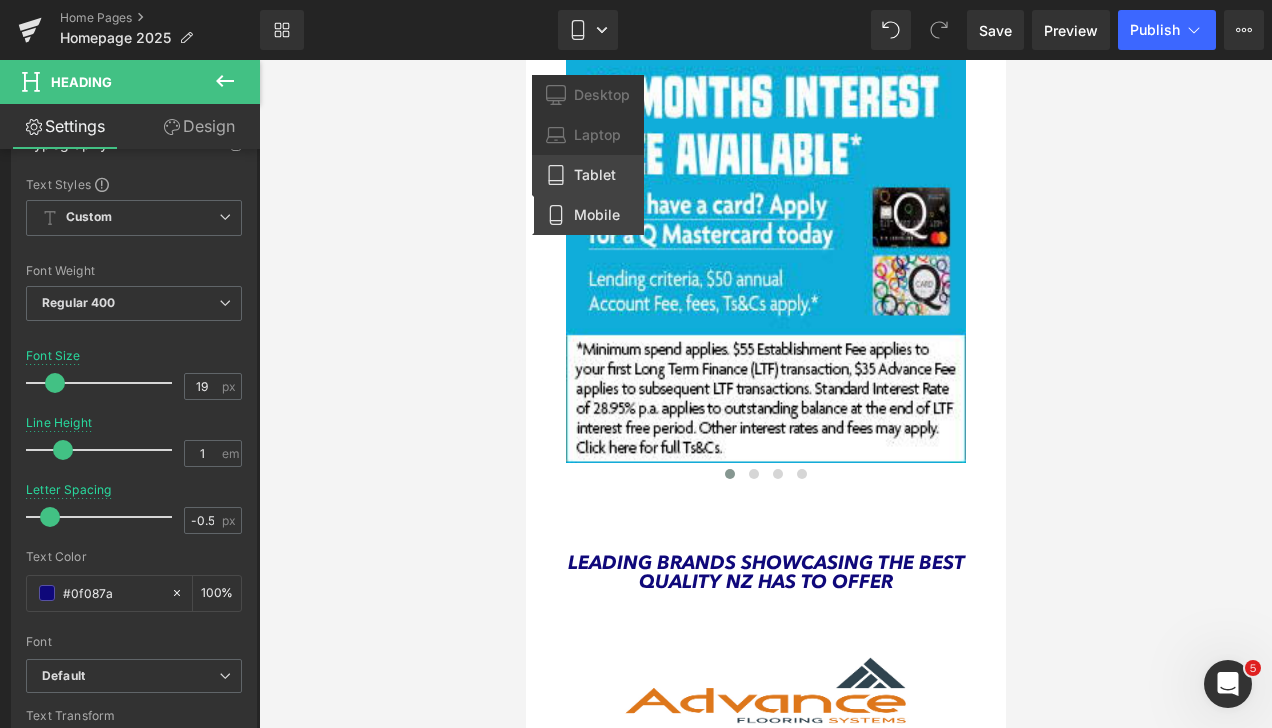 click on "Tablet" at bounding box center (588, 175) 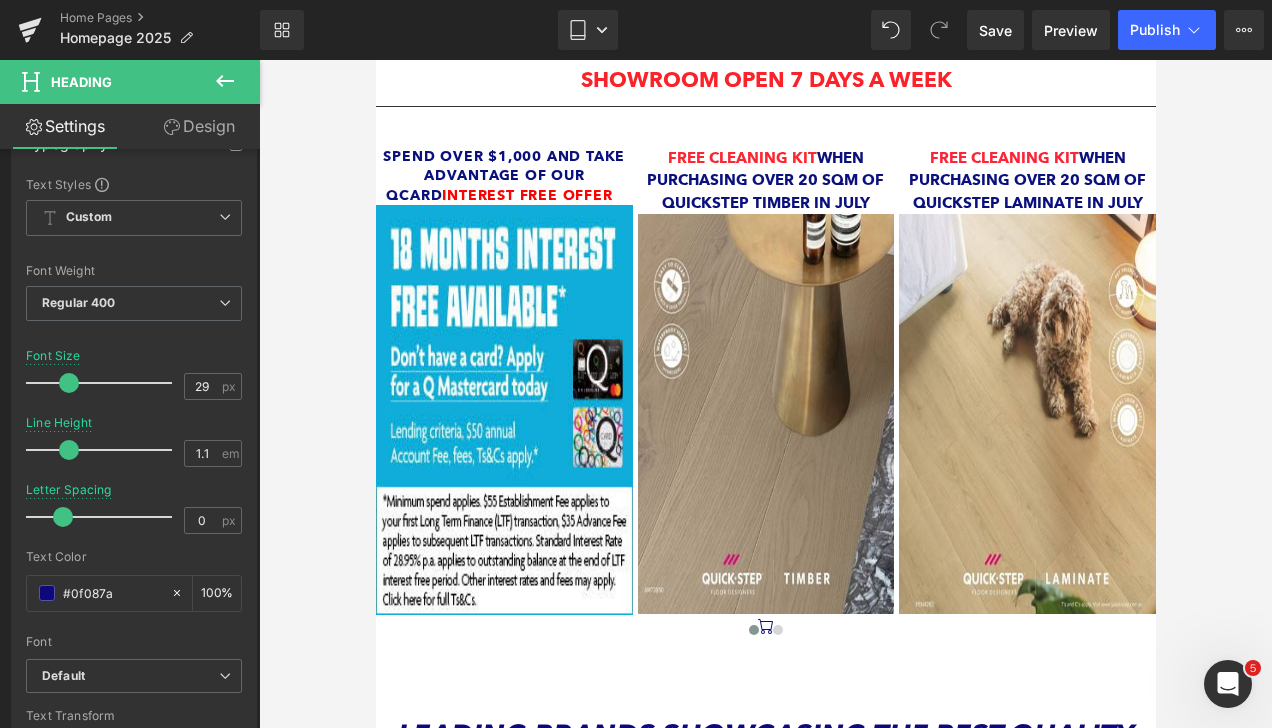 scroll, scrollTop: 600, scrollLeft: 0, axis: vertical 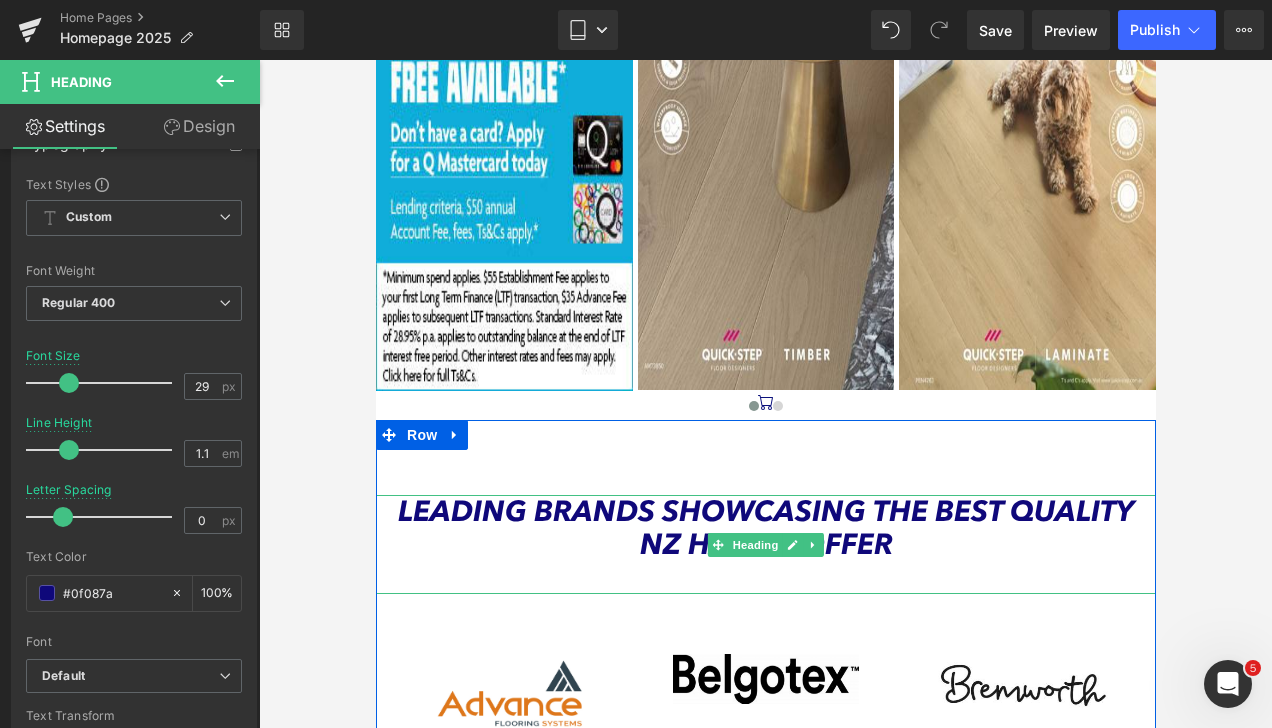 click on "Leading brands showcasing the best QUALITY NZ has to offer" at bounding box center [765, 527] 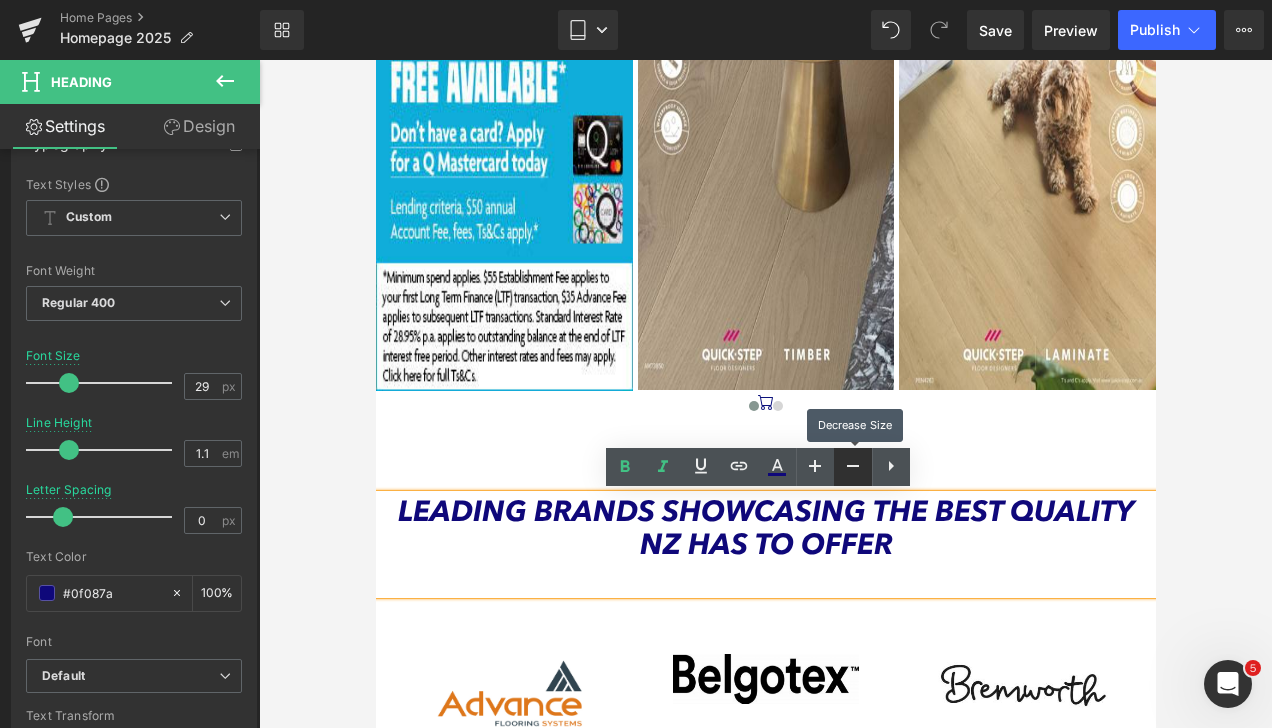 click 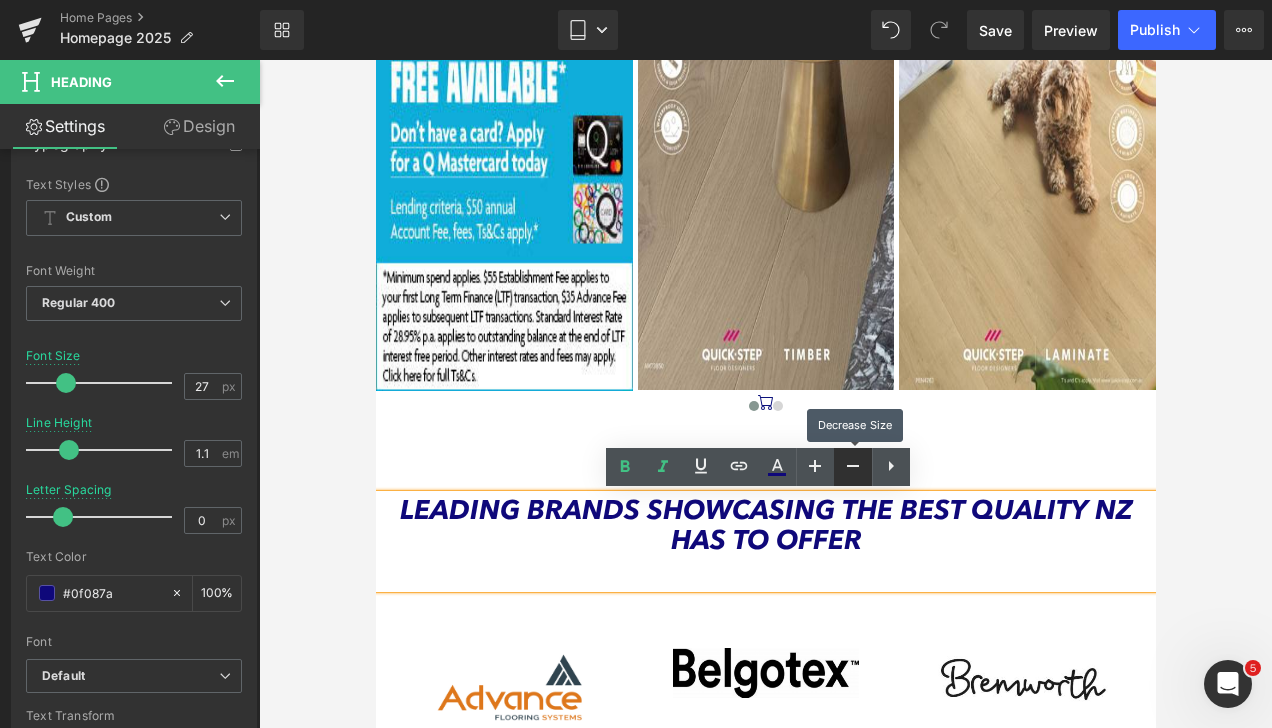 click 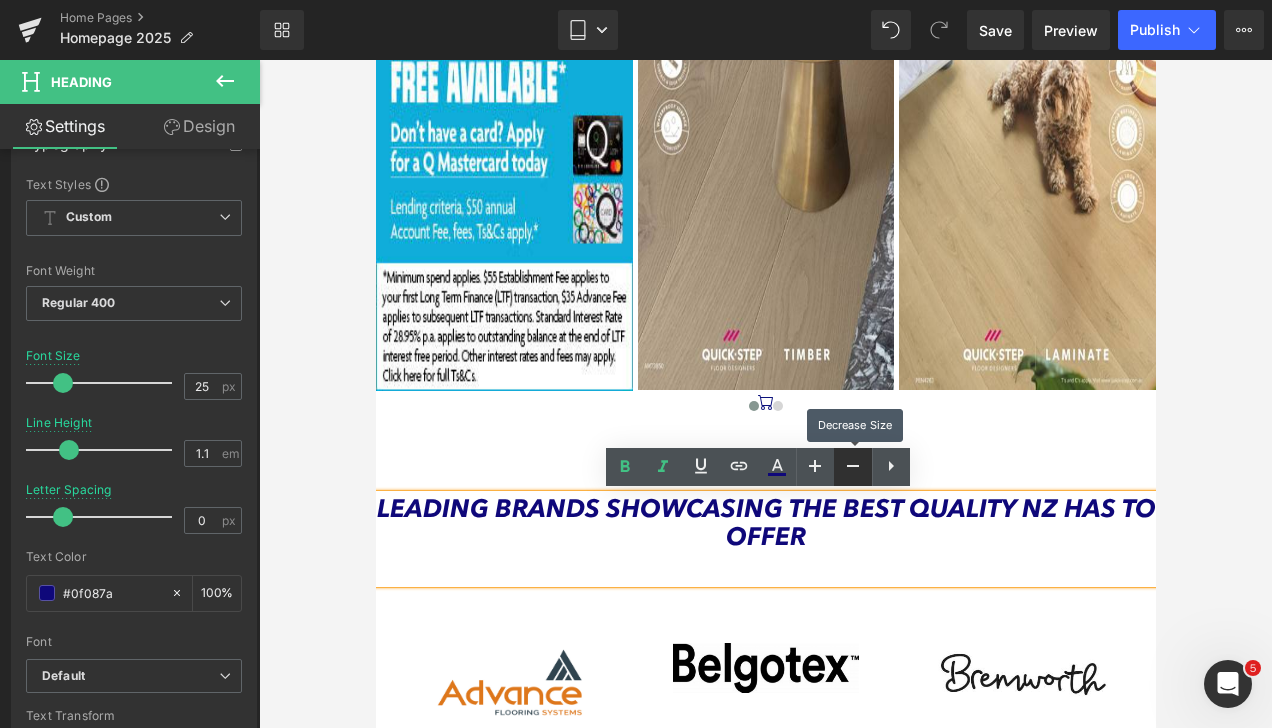 click 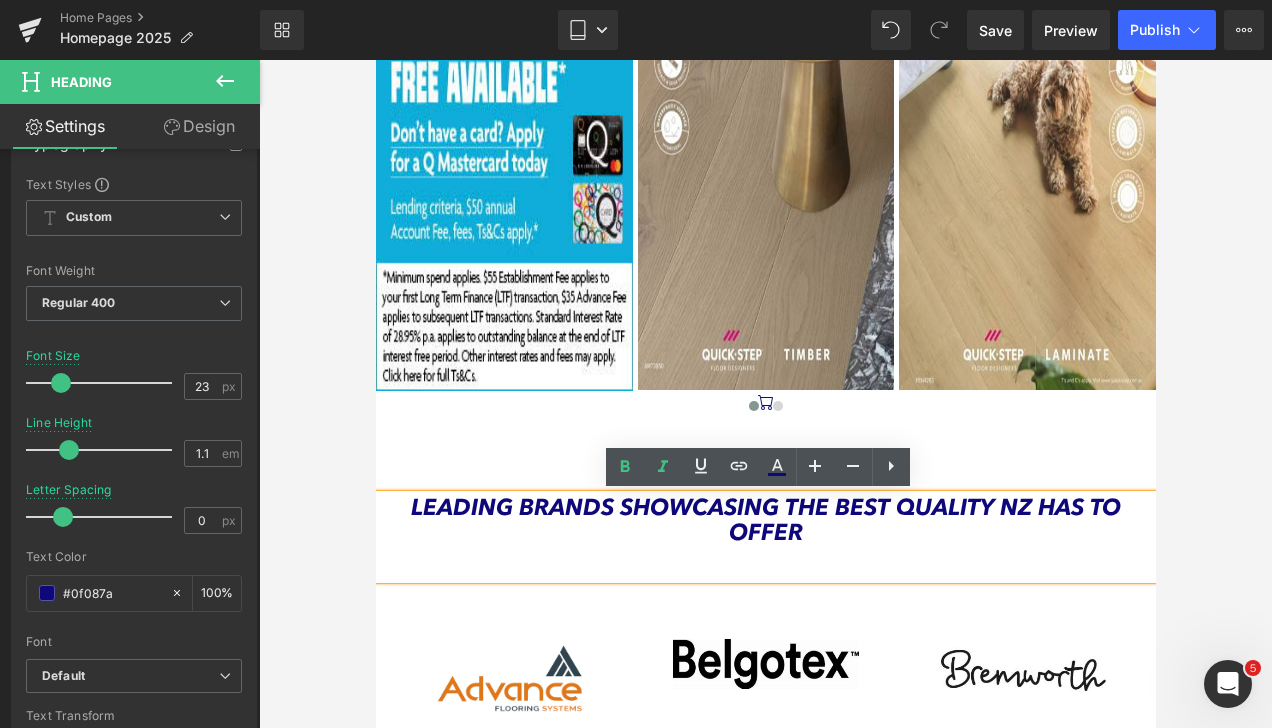 click on "Leading brands showcasing the best QUALITY NZ has to offer" at bounding box center (765, 537) 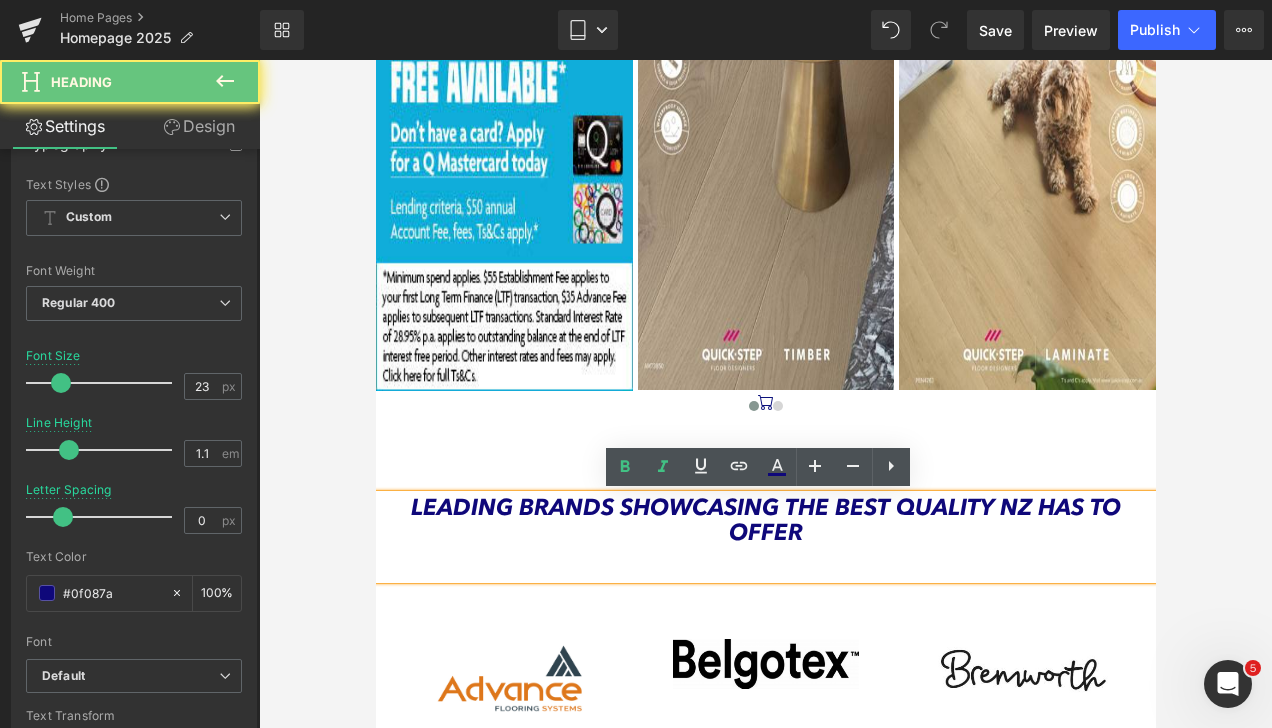 click on "Leading brands showcasing the best QUALITY NZ has to offer" at bounding box center [765, 537] 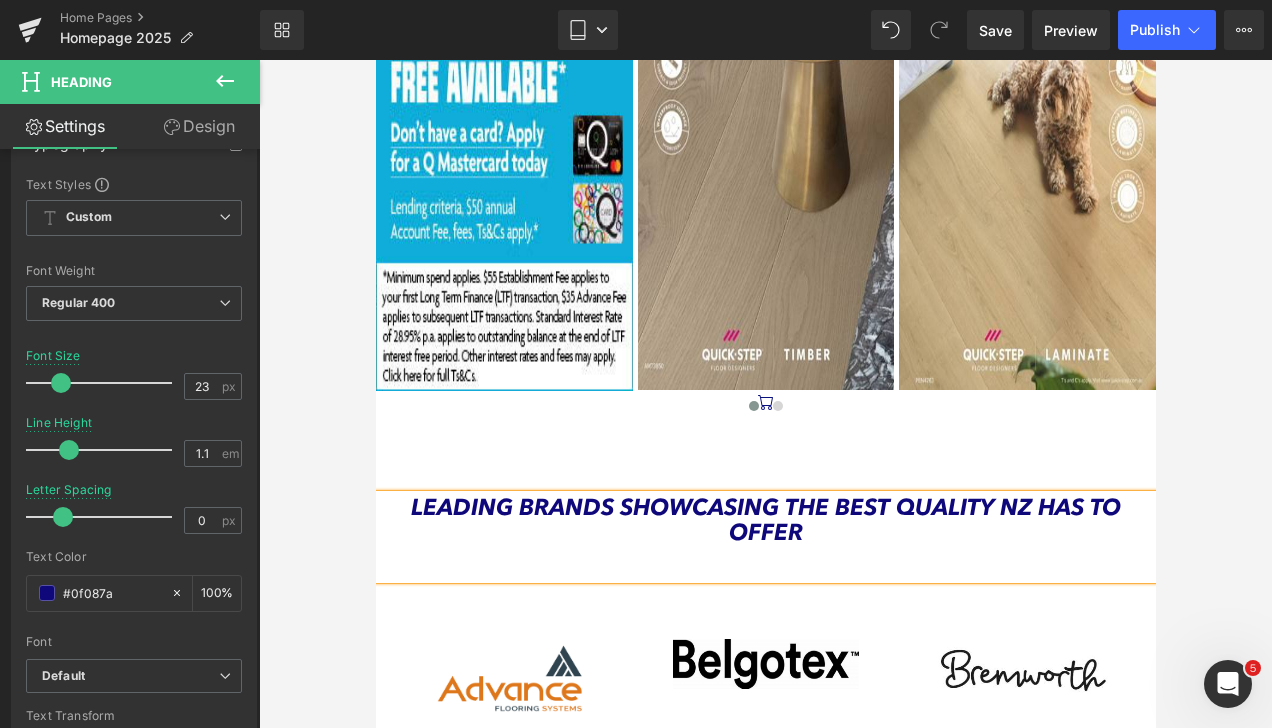 click on "Leading brands showcasing the best QUALITY NZ has to offer" at bounding box center (765, 537) 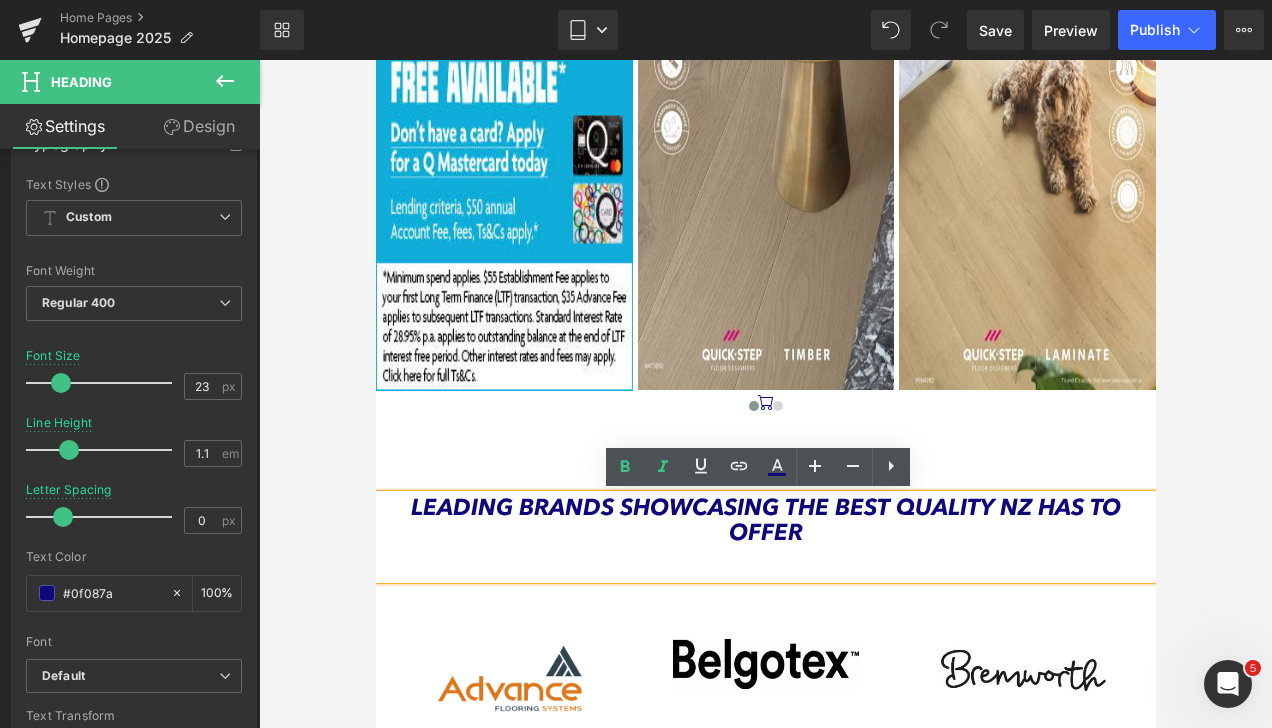 click on "Leading brands showcasing the best QUALITY NZ has to offer" at bounding box center (765, 537) 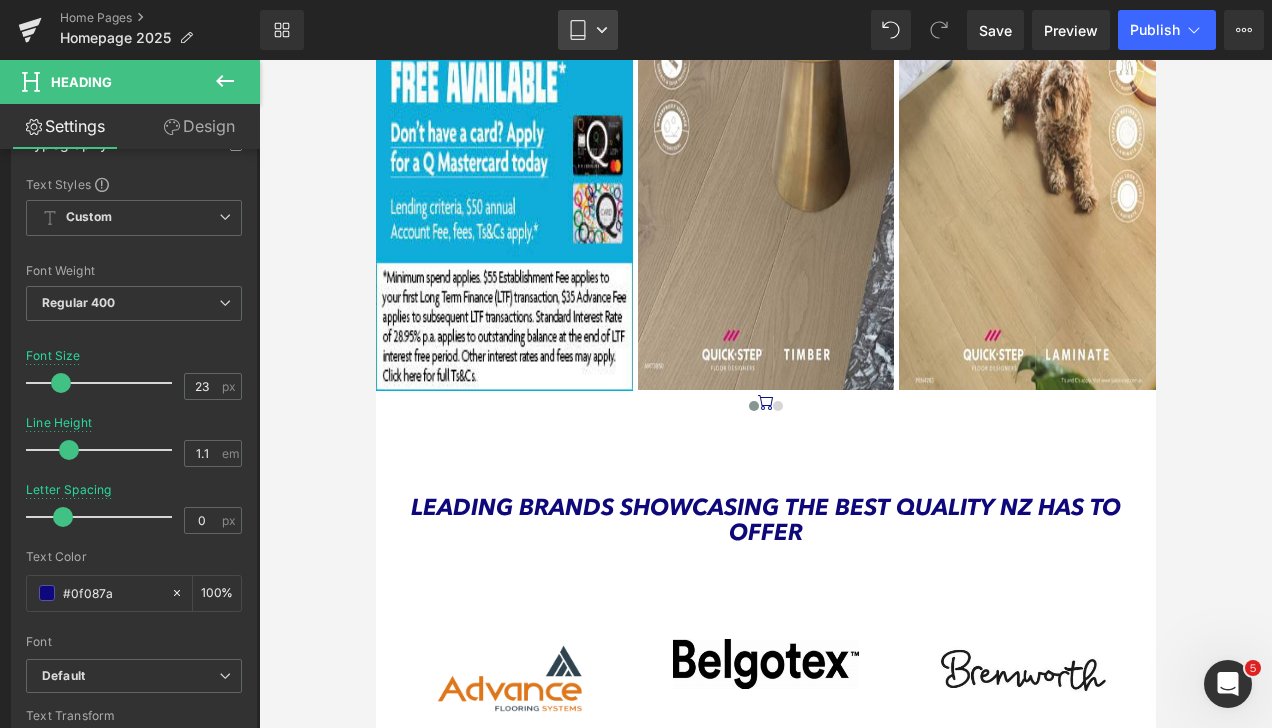 click on "Tablet" at bounding box center (588, 30) 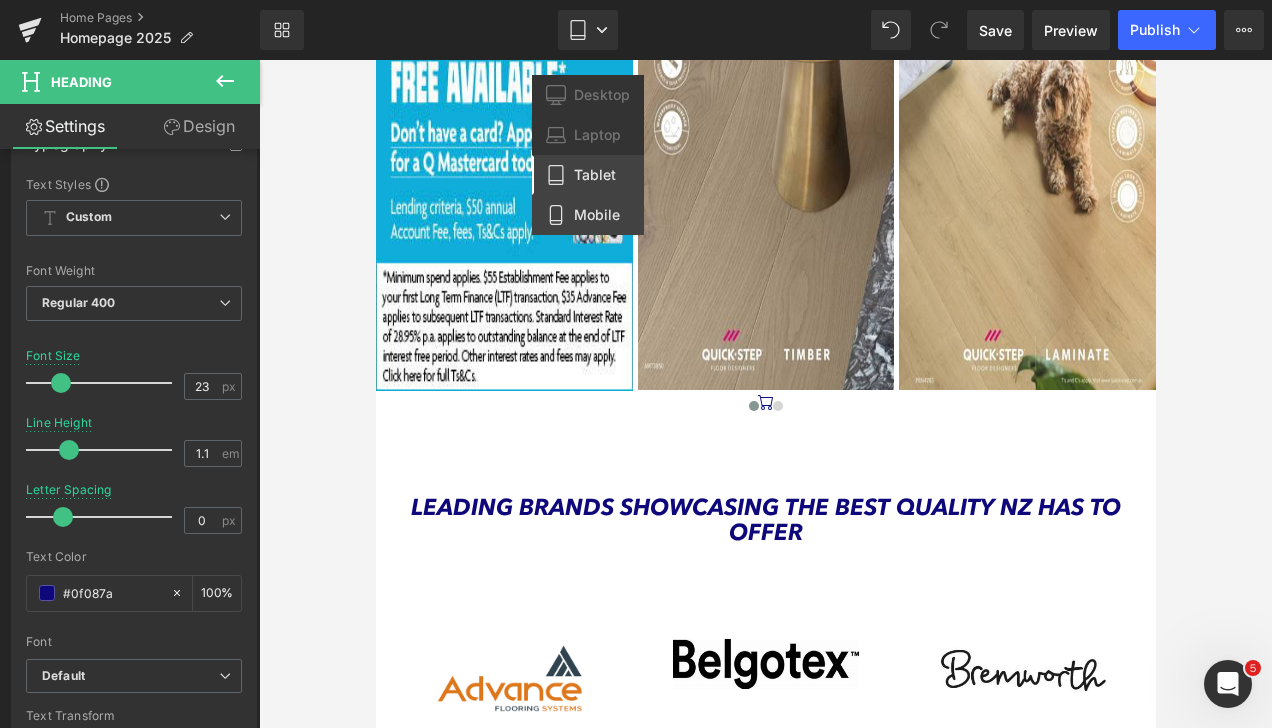 drag, startPoint x: 588, startPoint y: 208, endPoint x: 213, endPoint y: 148, distance: 379.76965 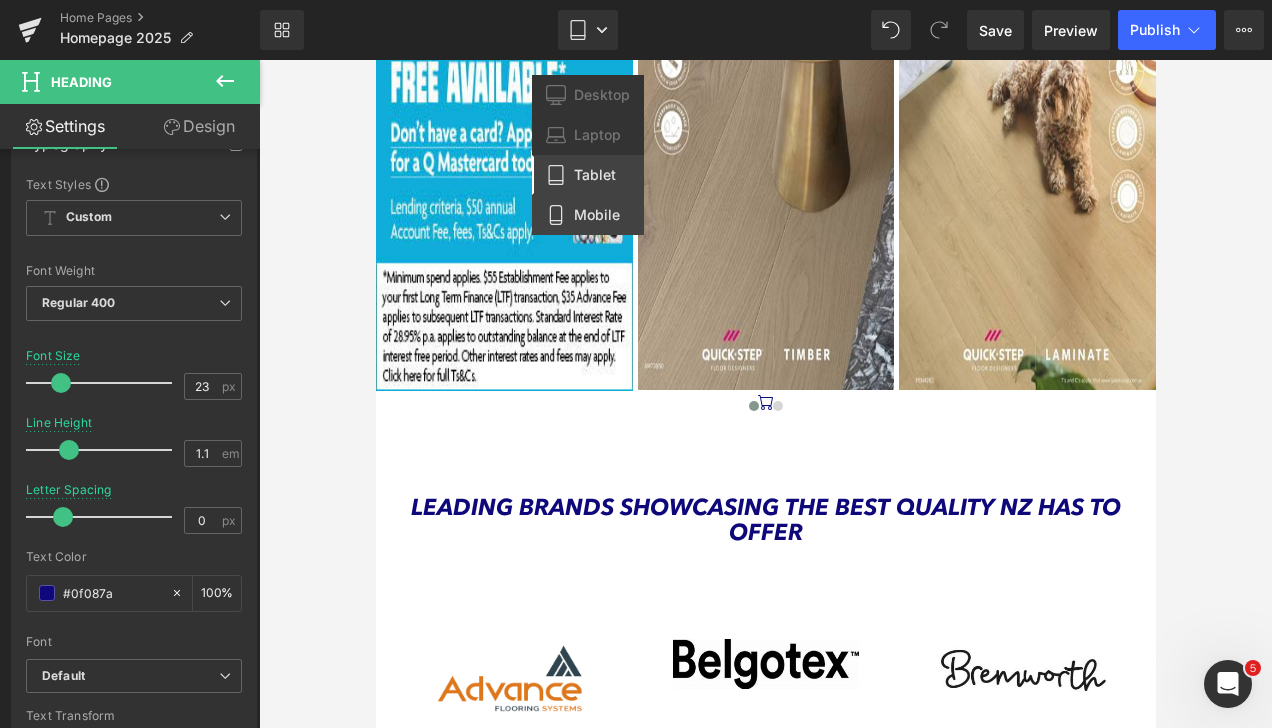 click on "Mobile" at bounding box center [597, 215] 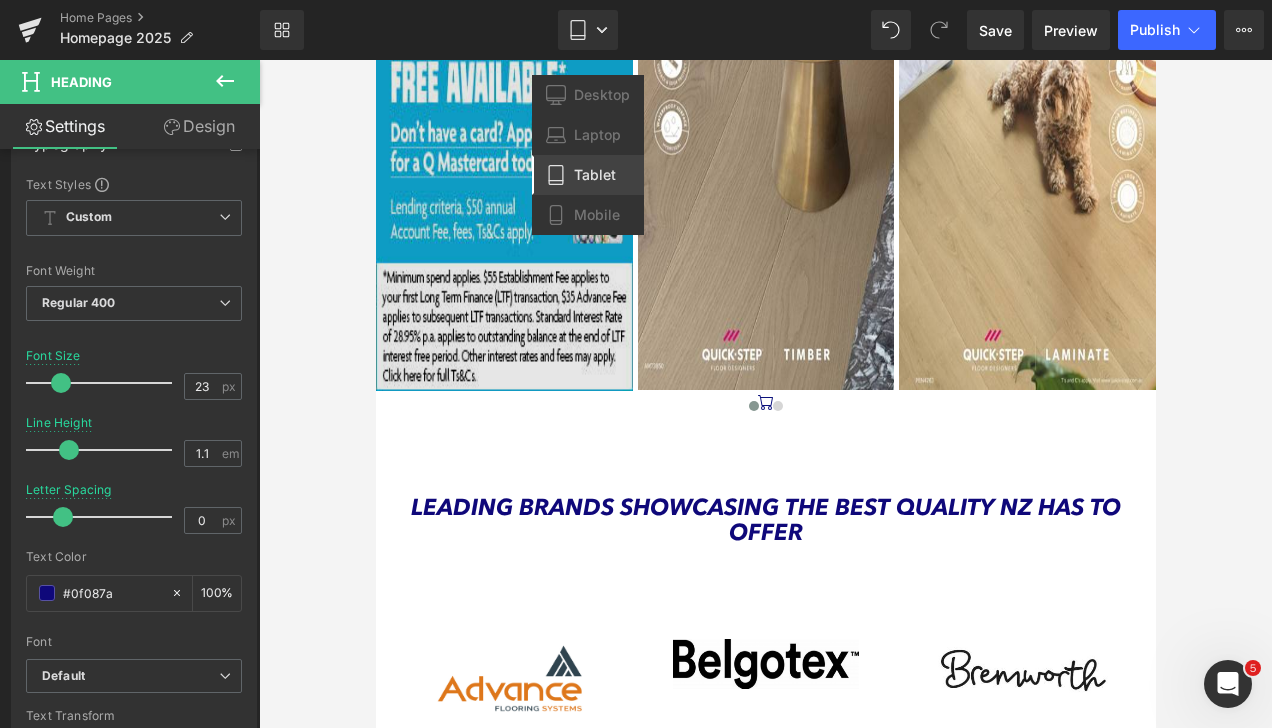 type on "19" 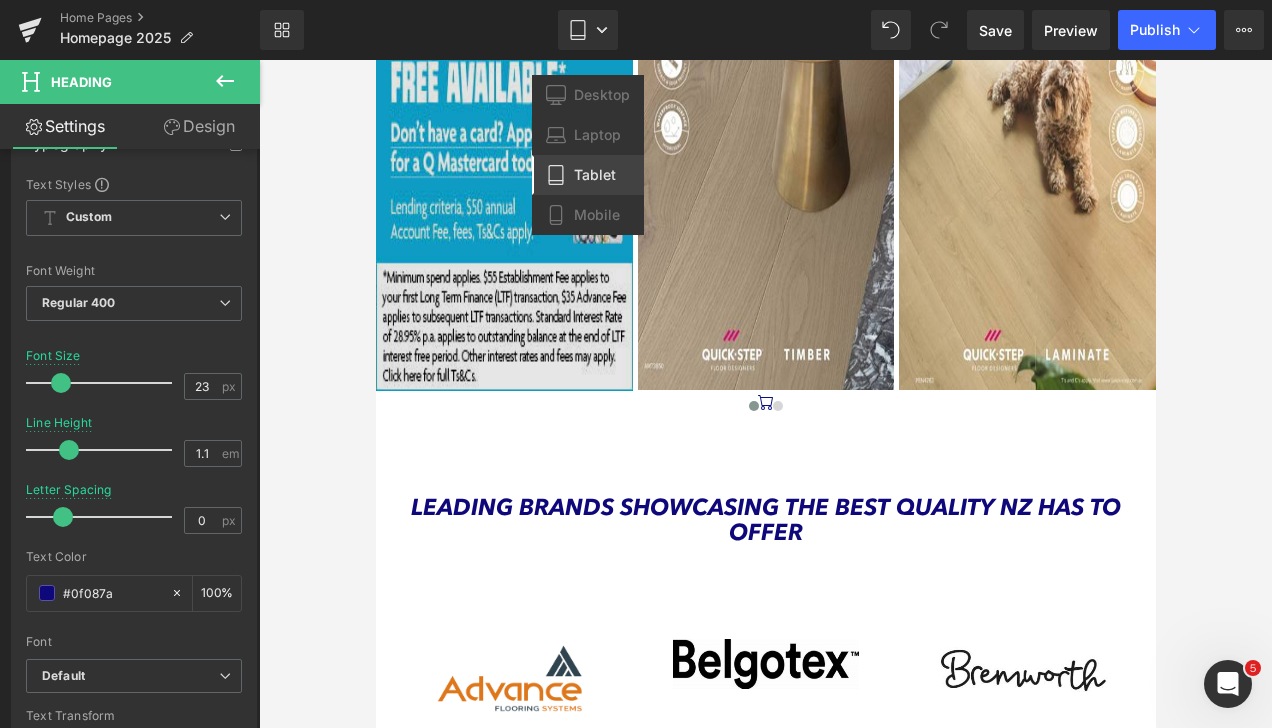 type on "1" 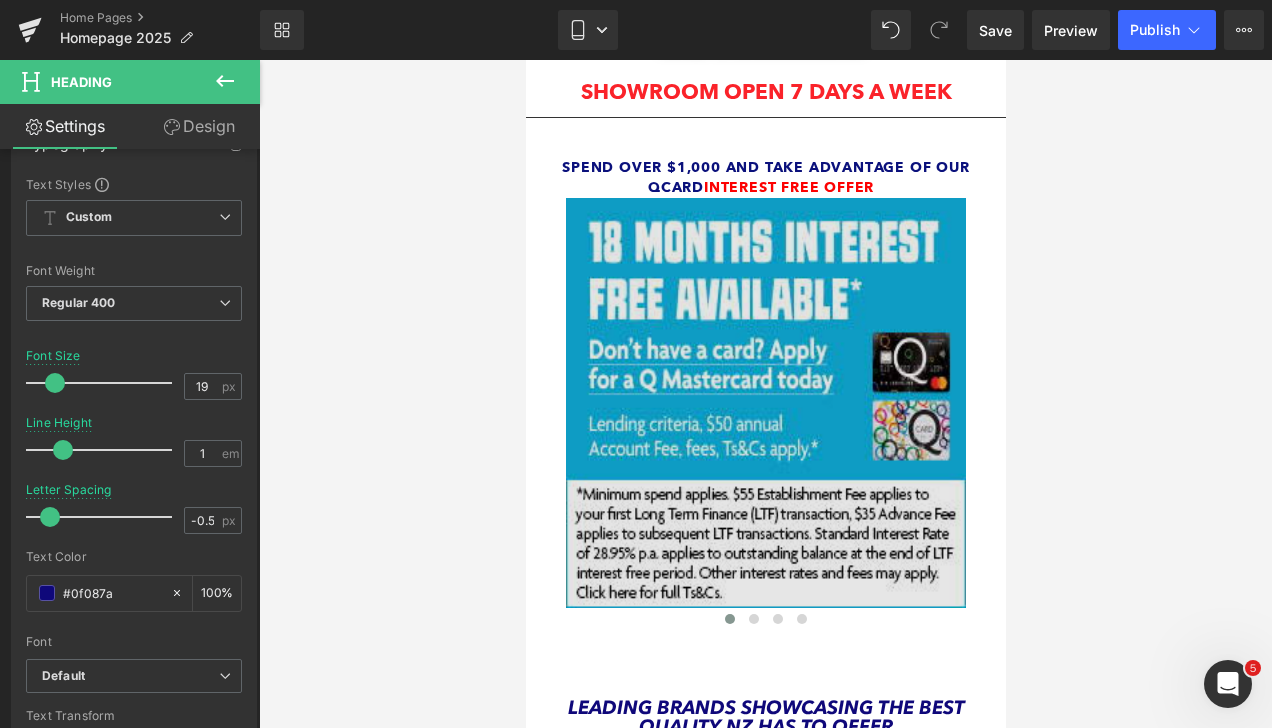 scroll, scrollTop: 400, scrollLeft: 0, axis: vertical 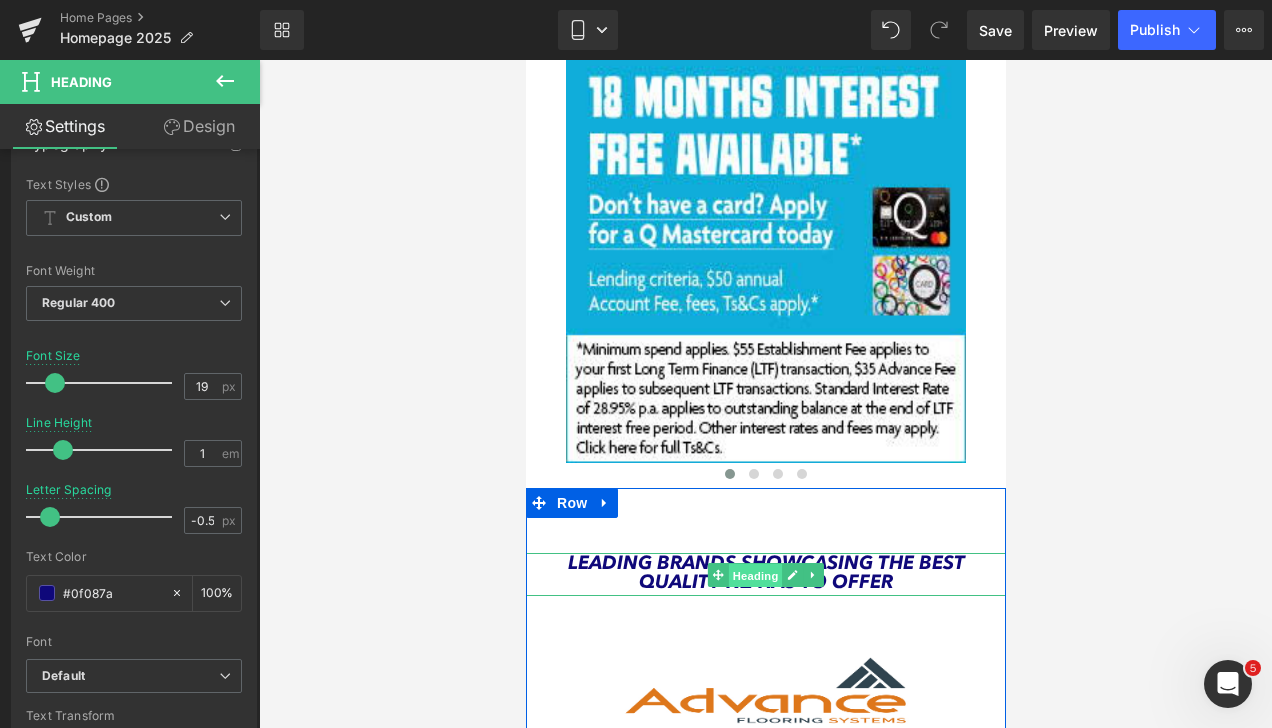 click on "Heading" at bounding box center [755, 576] 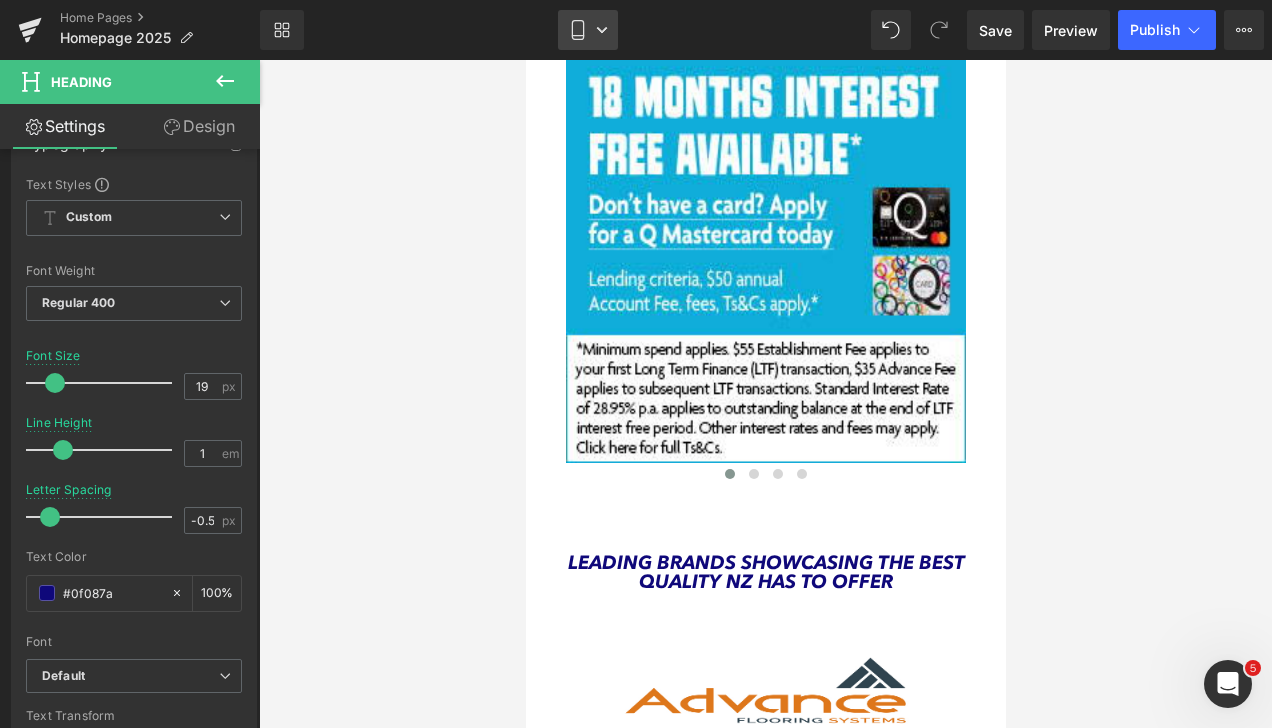 click 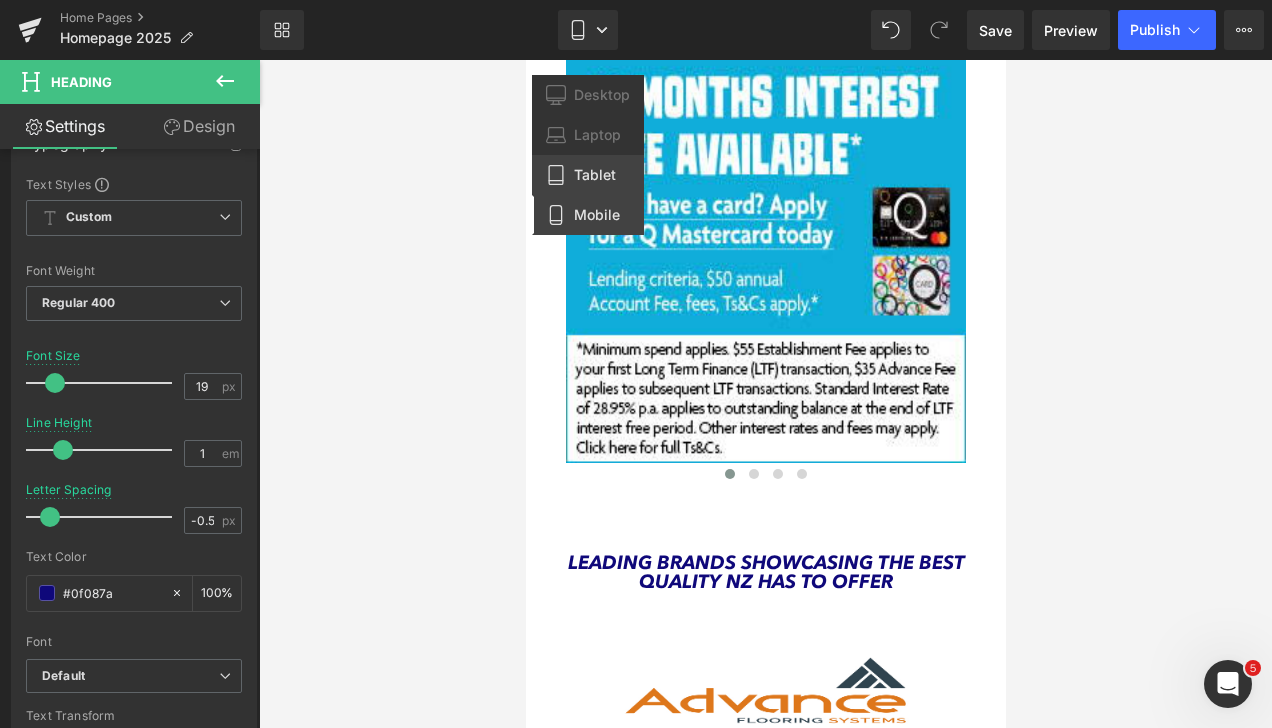 click on "Tablet" at bounding box center [595, 175] 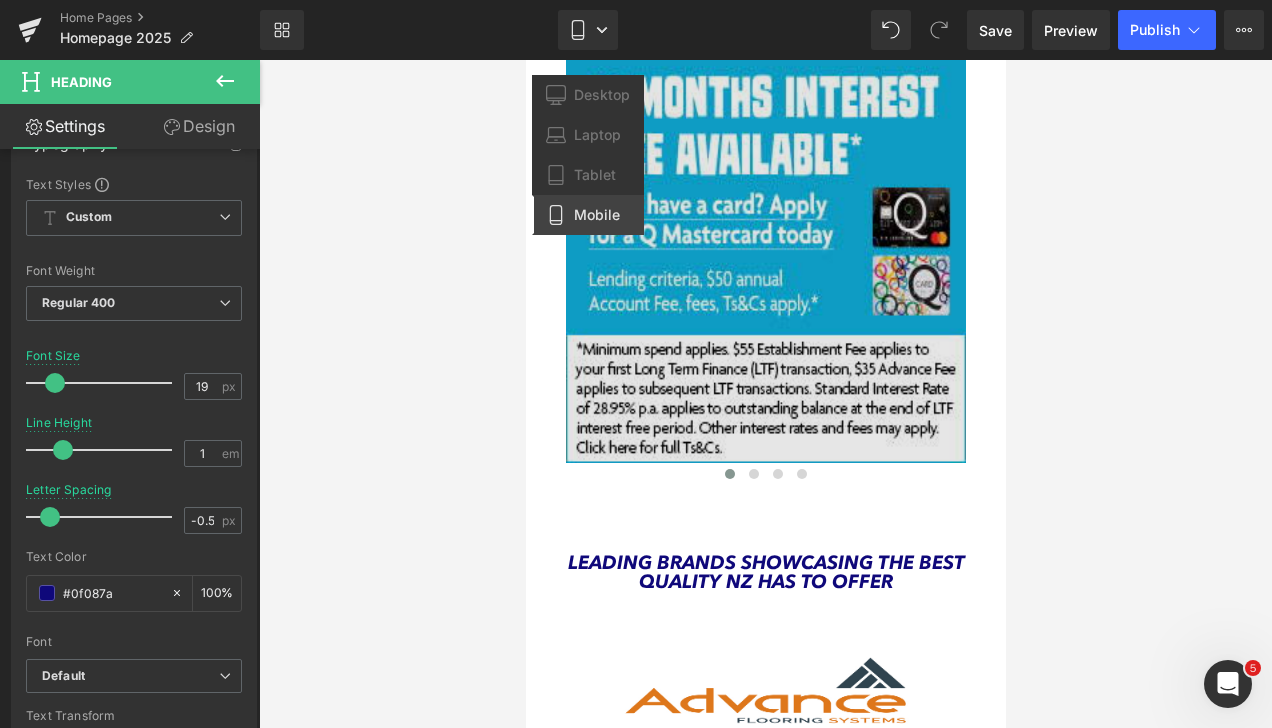 type on "23" 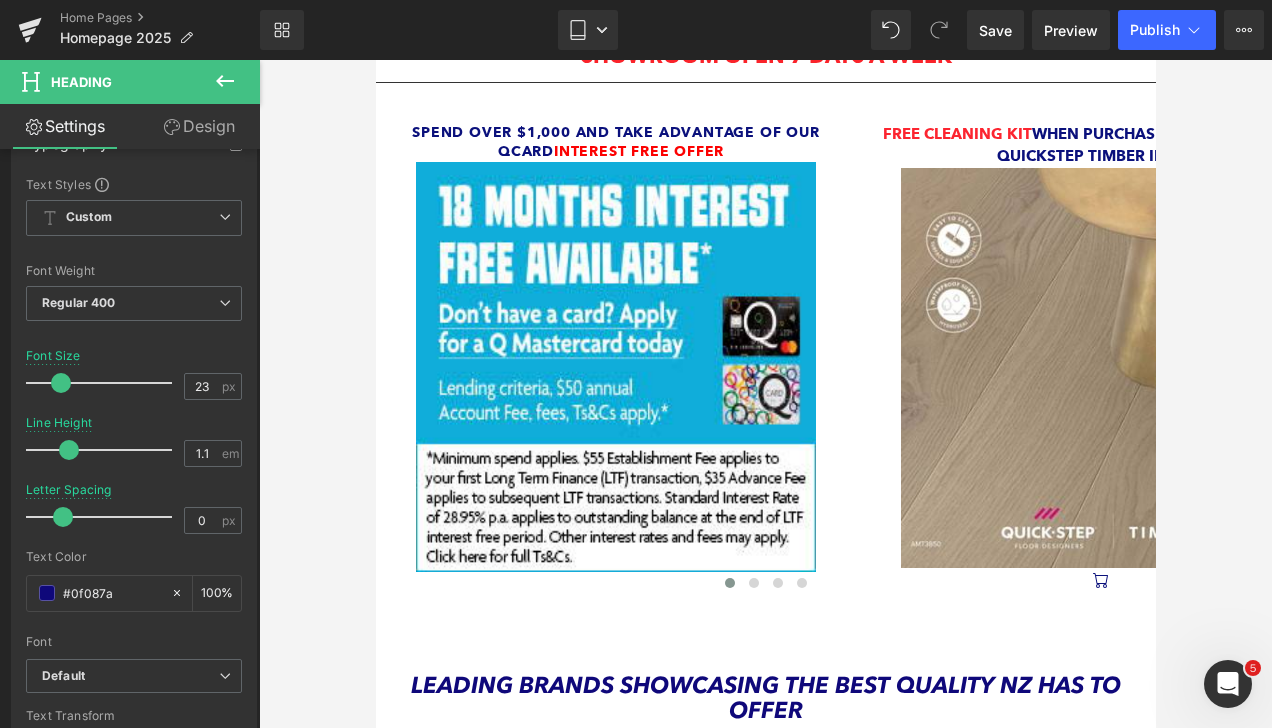 scroll, scrollTop: 516, scrollLeft: 0, axis: vertical 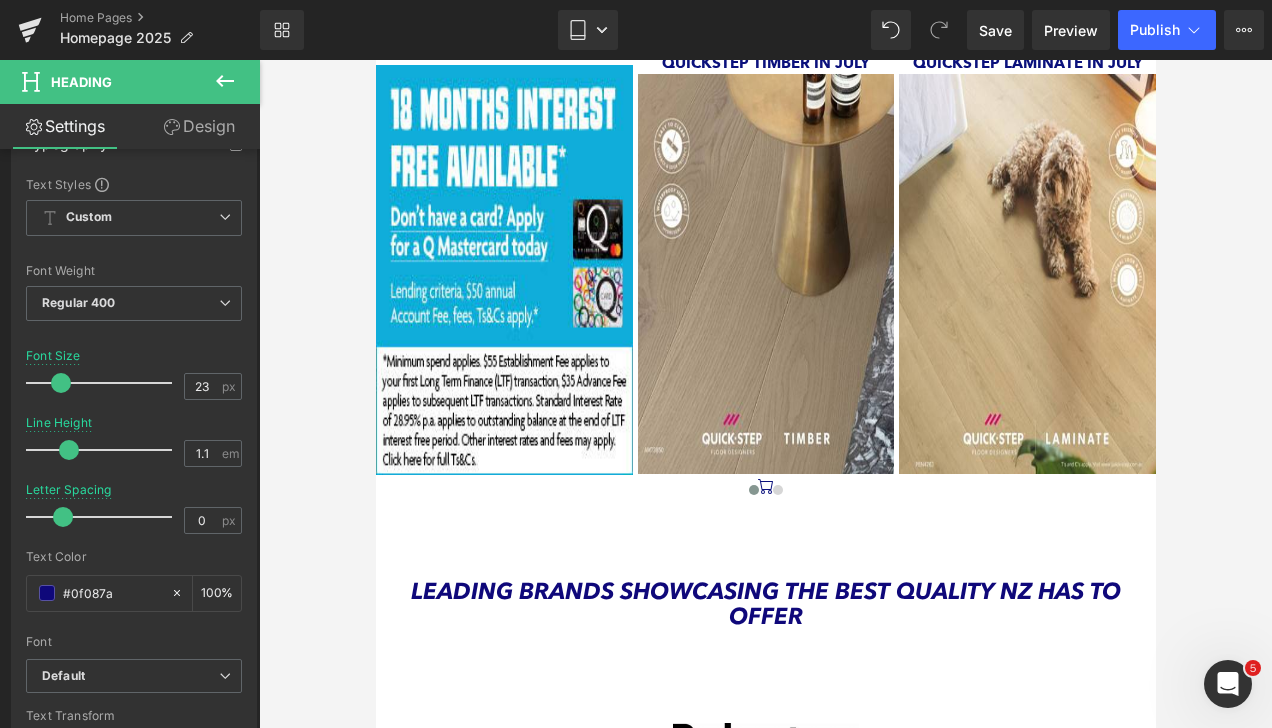 click on "Heading         Leading brands showcasing the best QUALITY NZ has to offer Heading
Image
Product" at bounding box center (765, 1119) 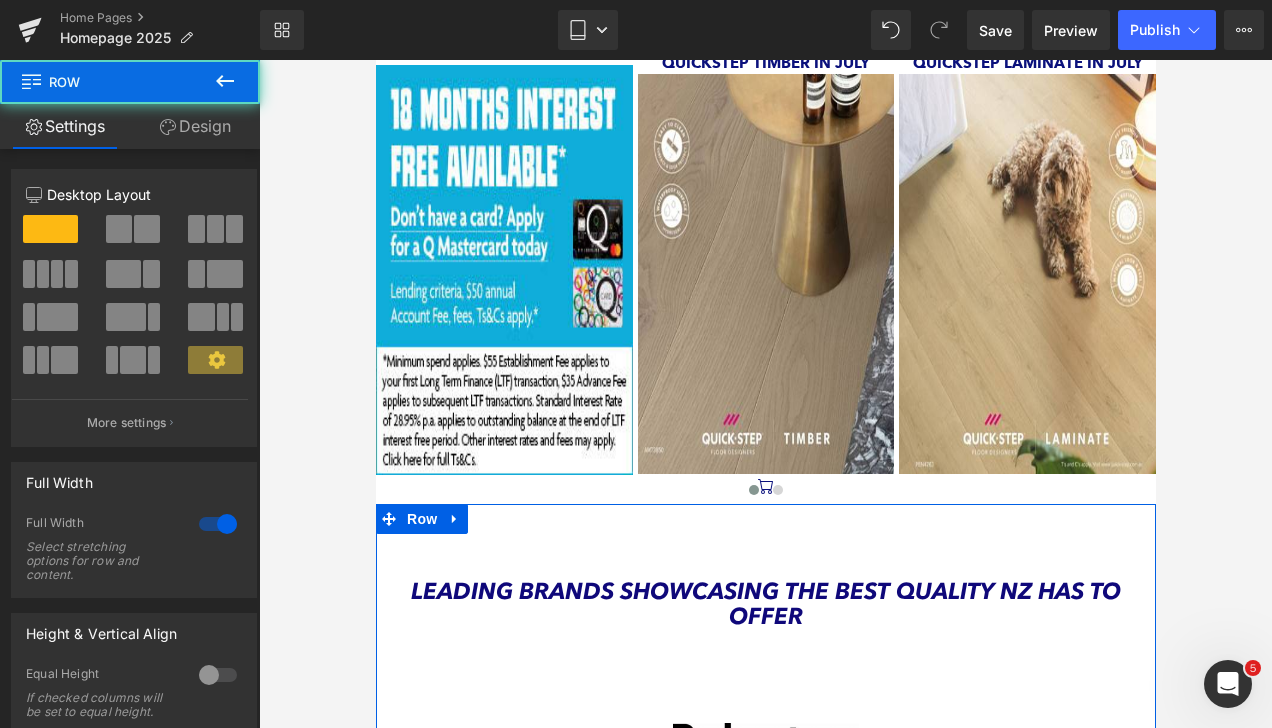 click on "Leading brands showcasing the best QUALITY NZ has to offer Heading" at bounding box center [765, 621] 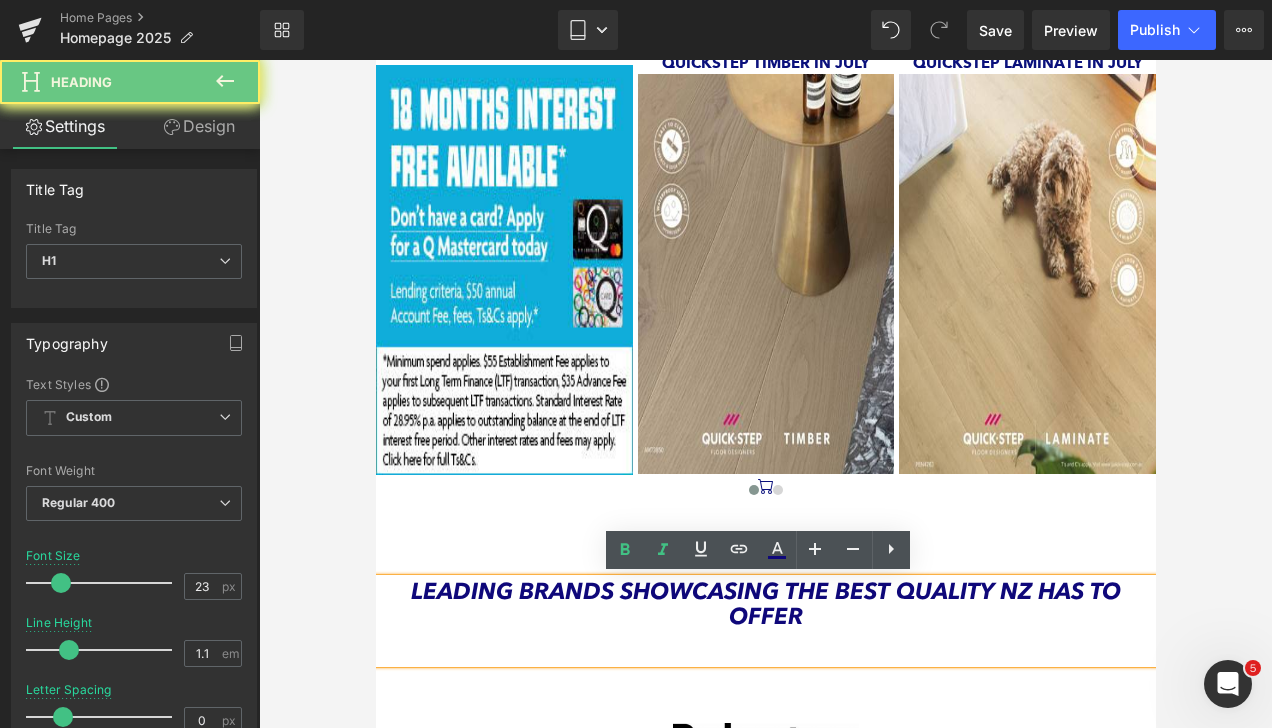 click on "Leading brands showcasing the best QUALITY NZ has to offer" at bounding box center (765, 603) 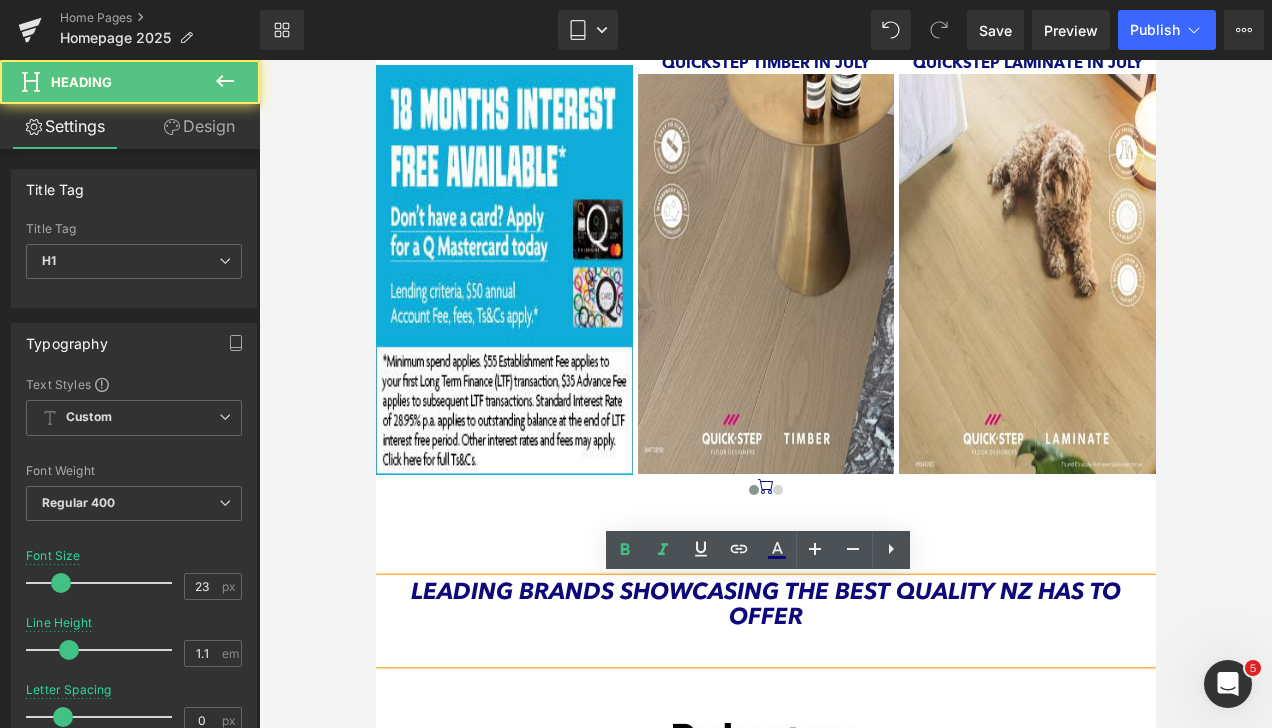 click on "Leading brands showcasing the best QUALITY NZ has to offer" at bounding box center (765, 621) 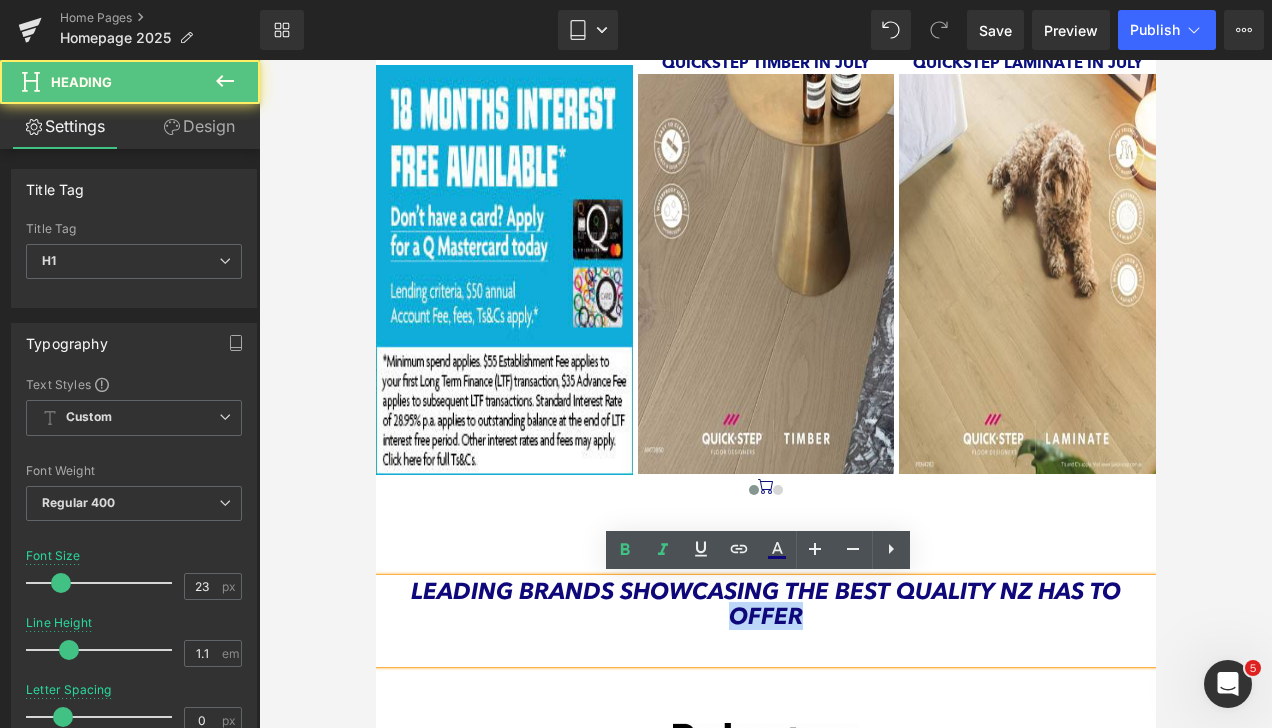 click on "Leading brands showcasing the best QUALITY NZ has to offer" at bounding box center [765, 603] 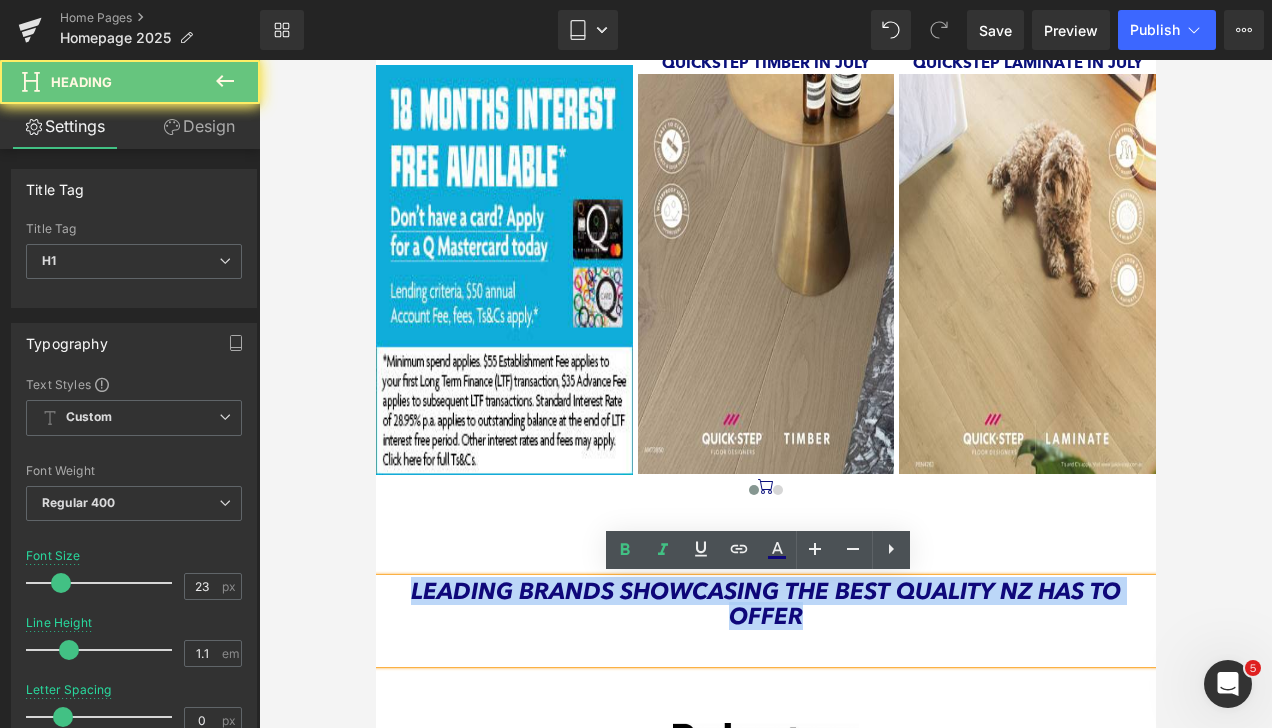 click on "Leading brands showcasing the best QUALITY NZ has to offer" at bounding box center (765, 603) 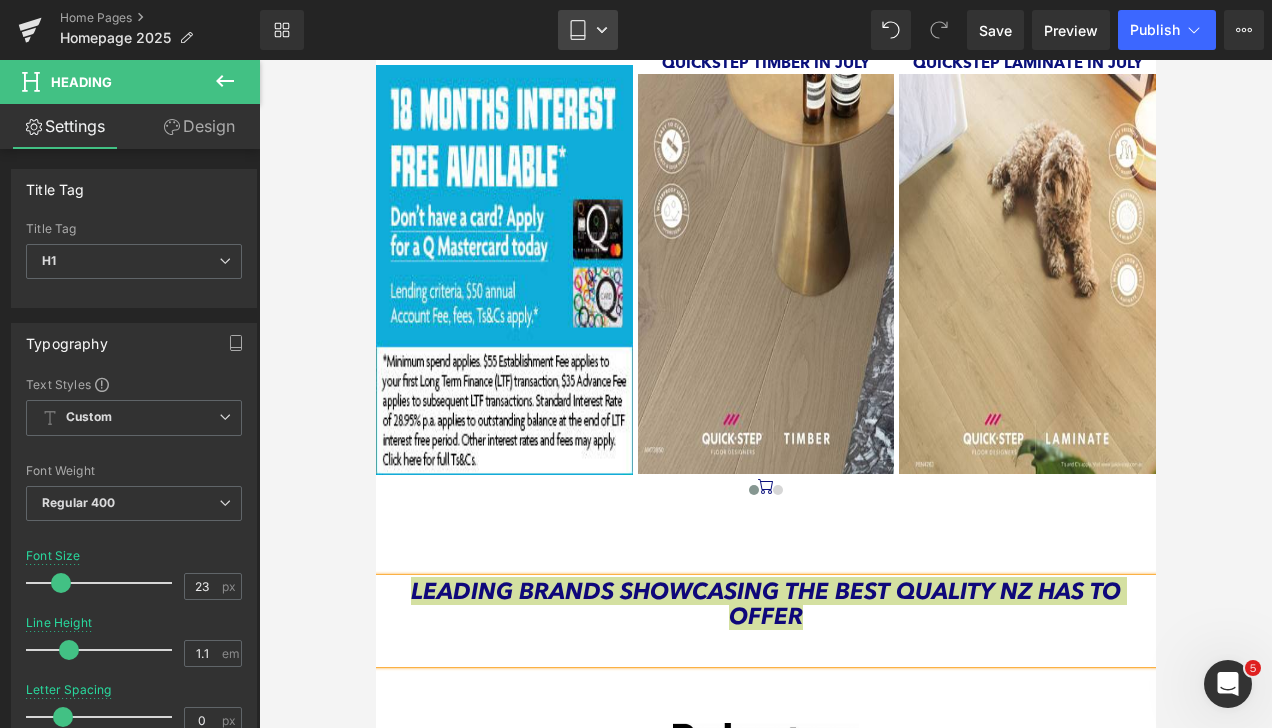 click on "Tablet" at bounding box center (588, 30) 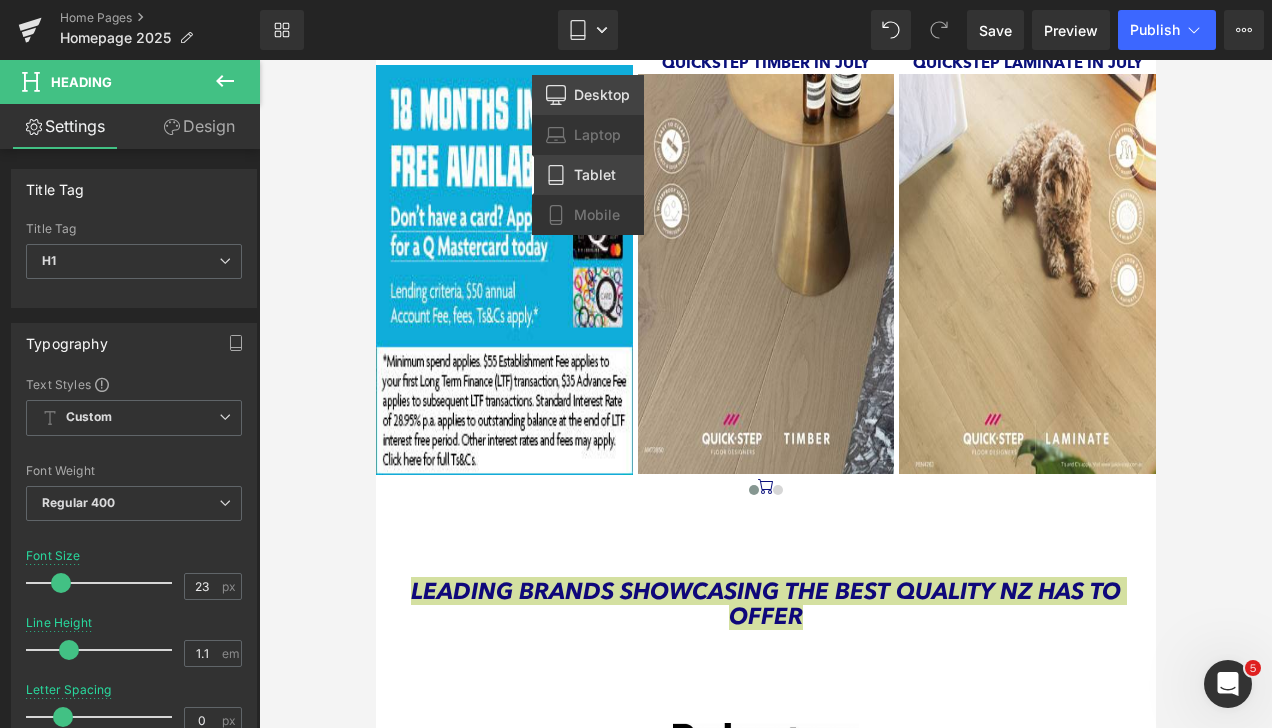 click on "Desktop" at bounding box center [602, 95] 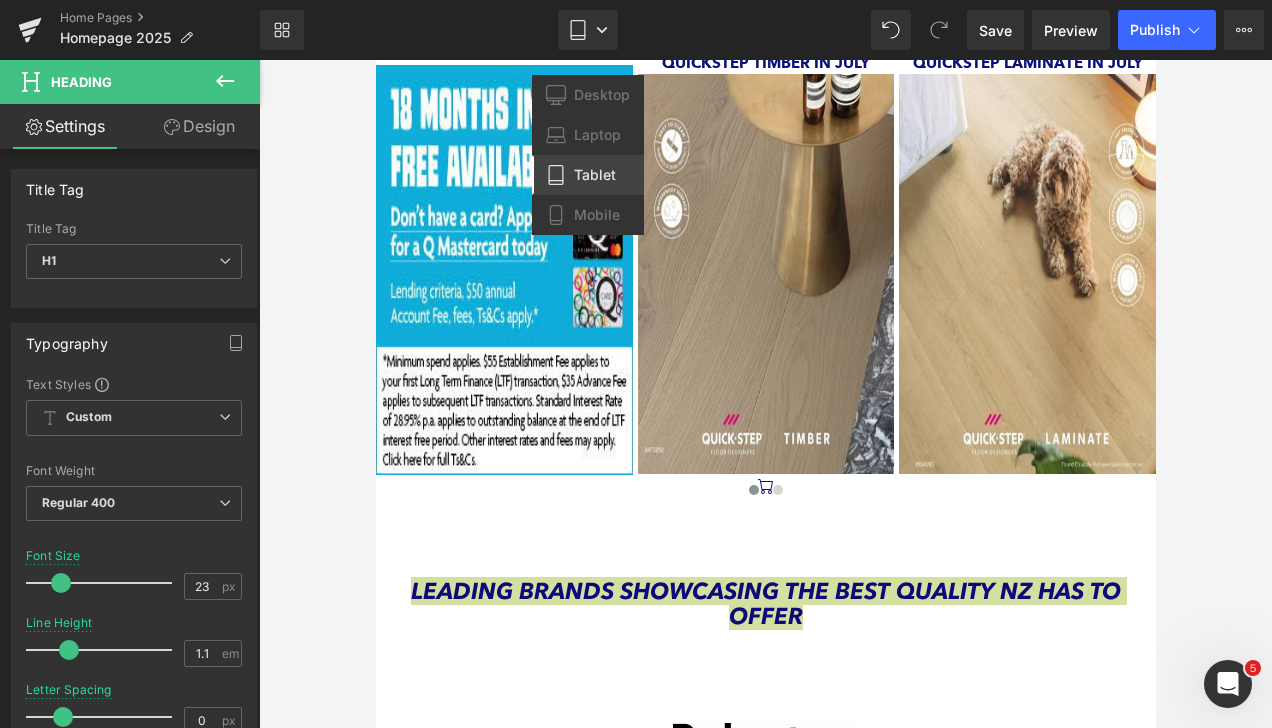 type on "29" 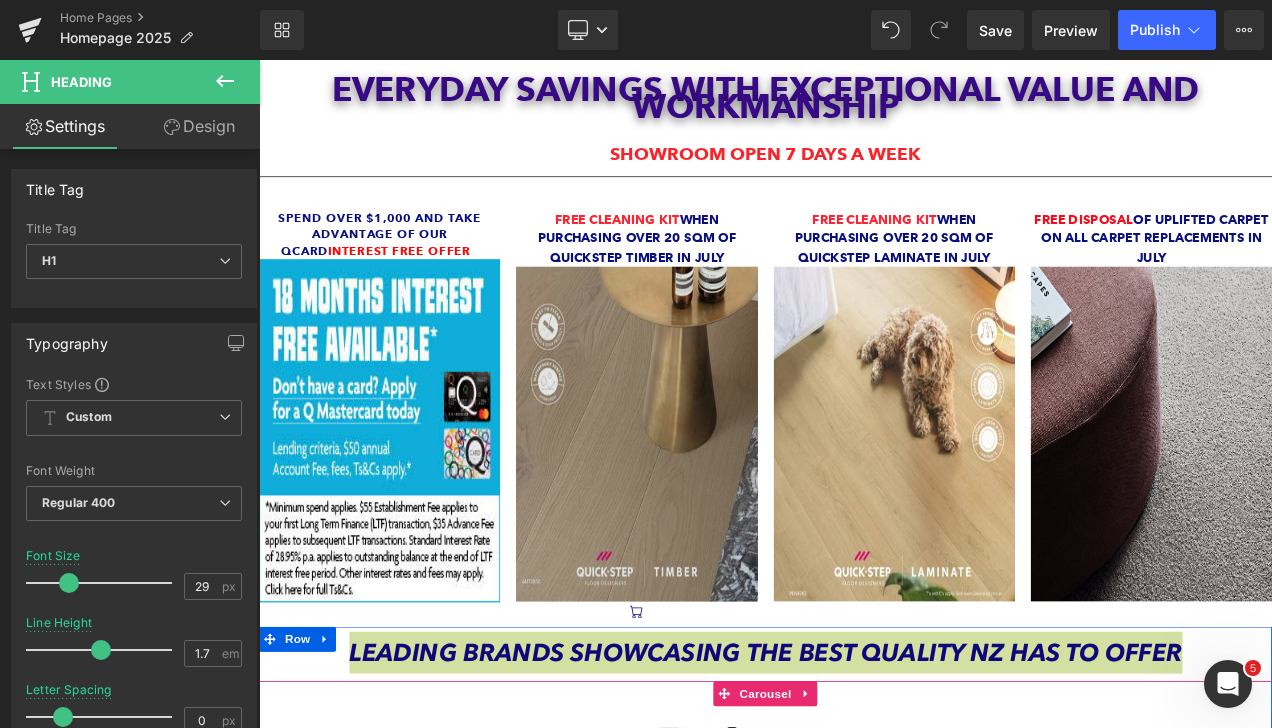 scroll, scrollTop: 0, scrollLeft: 0, axis: both 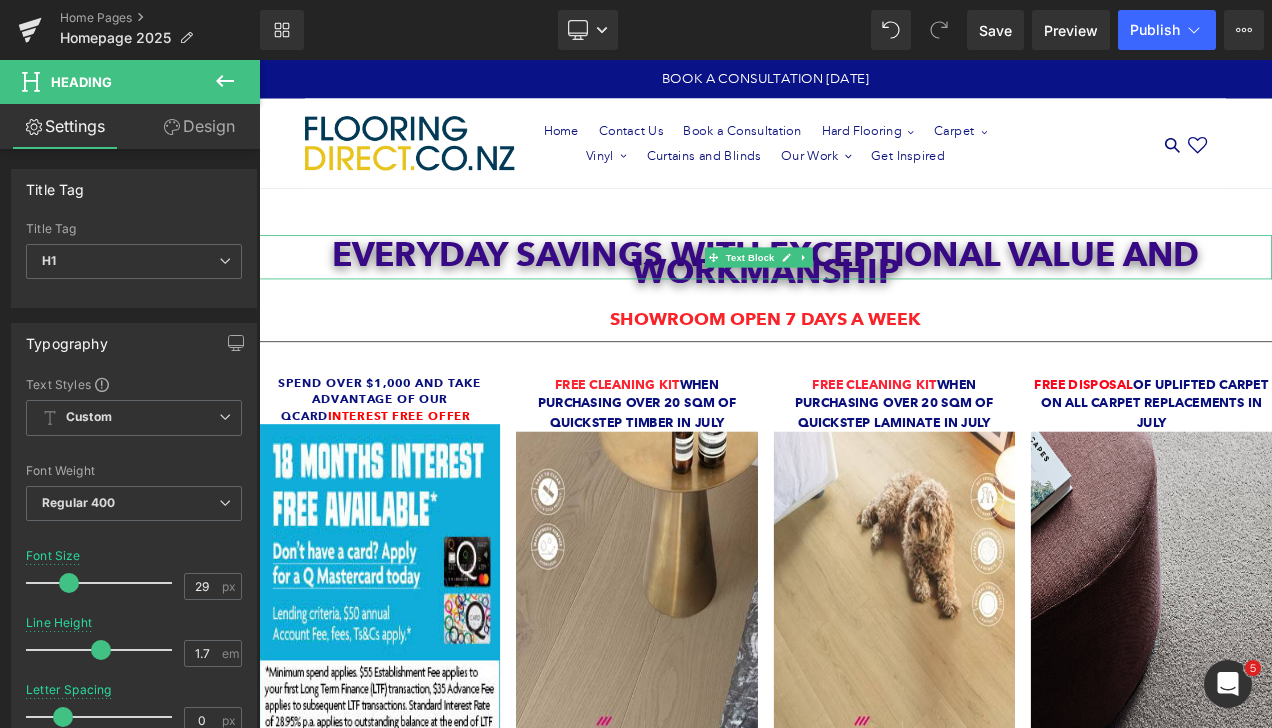 click on "Everyday Savings with Exceptional Value and workmanship" at bounding box center [863, 301] 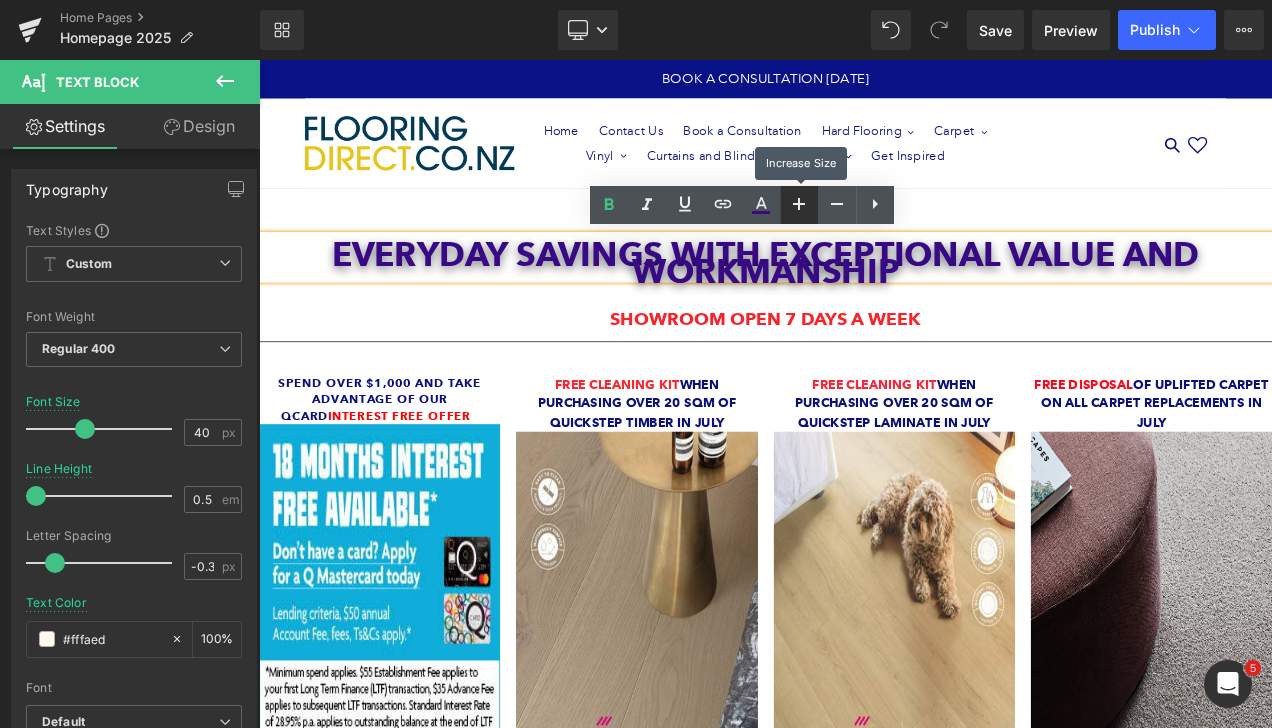 click 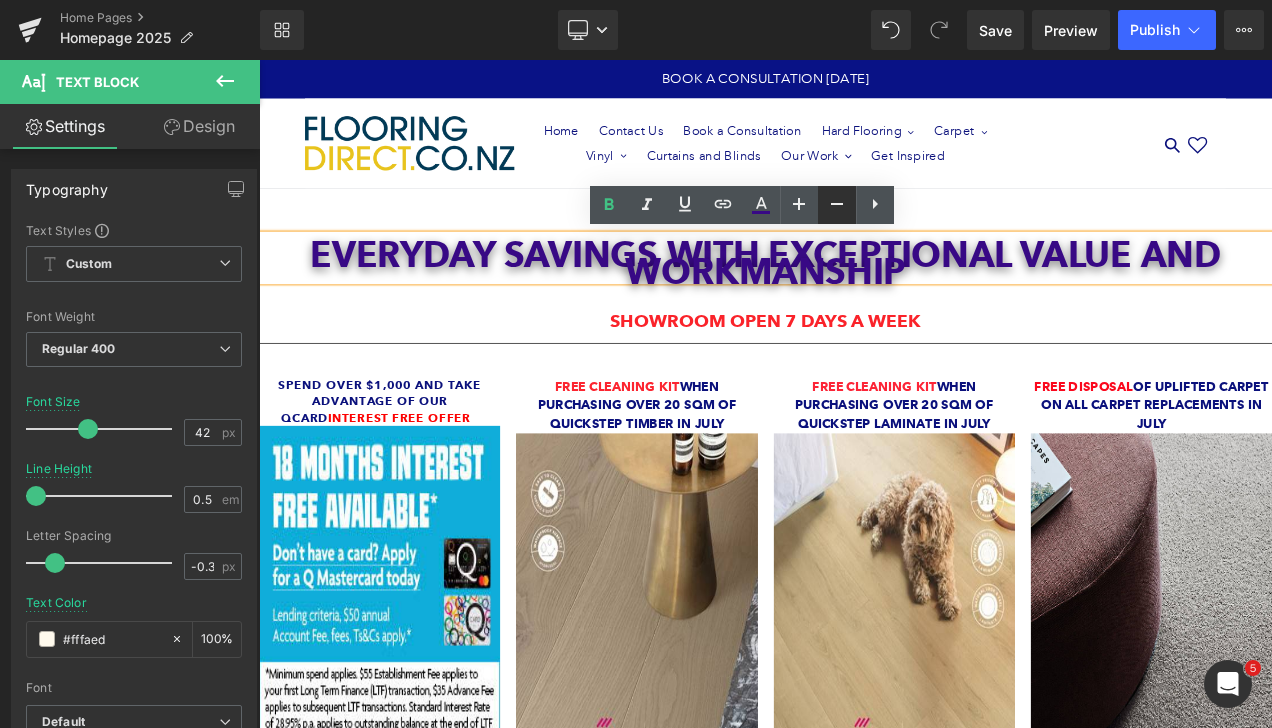 click 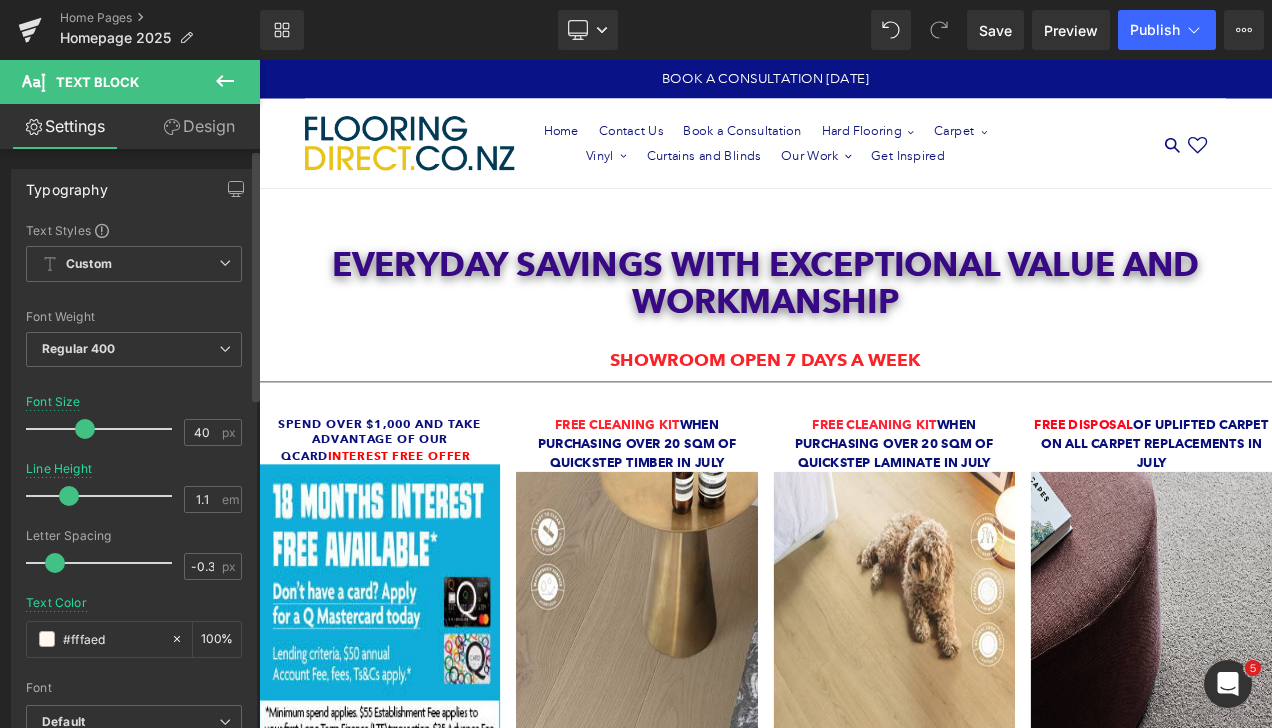 drag, startPoint x: 36, startPoint y: 500, endPoint x: 69, endPoint y: 504, distance: 33.24154 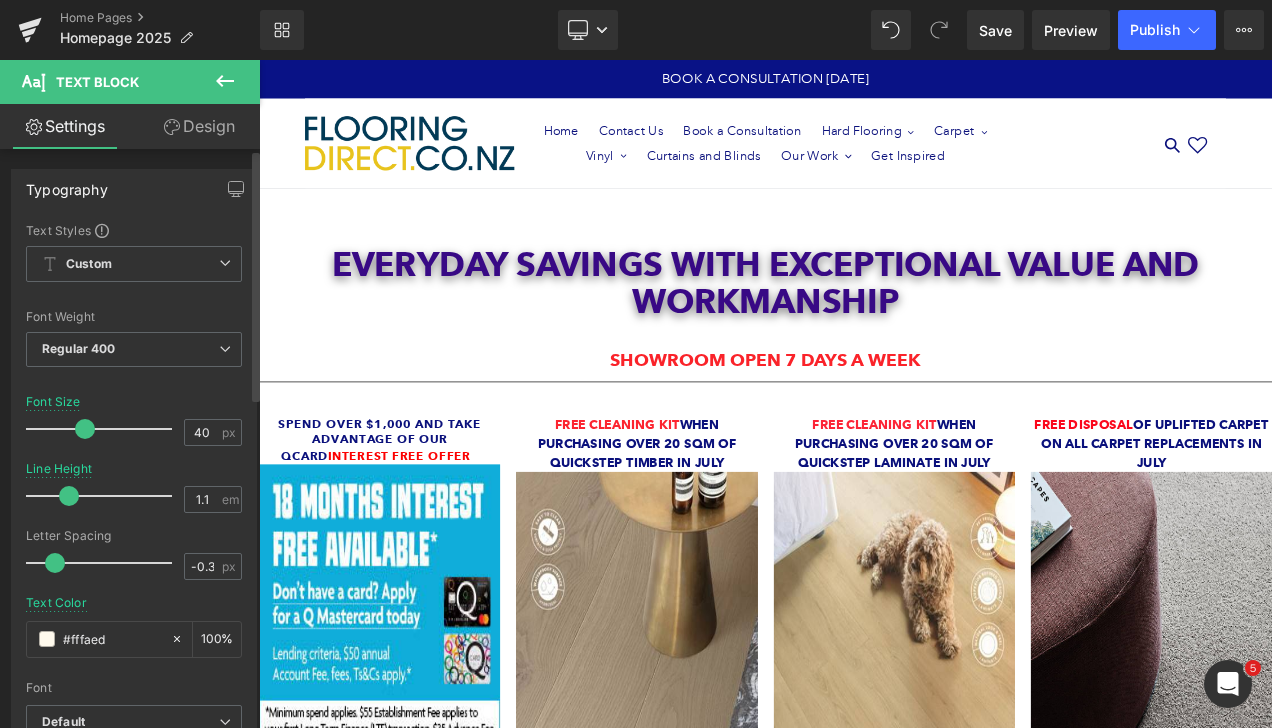 click at bounding box center (104, 496) 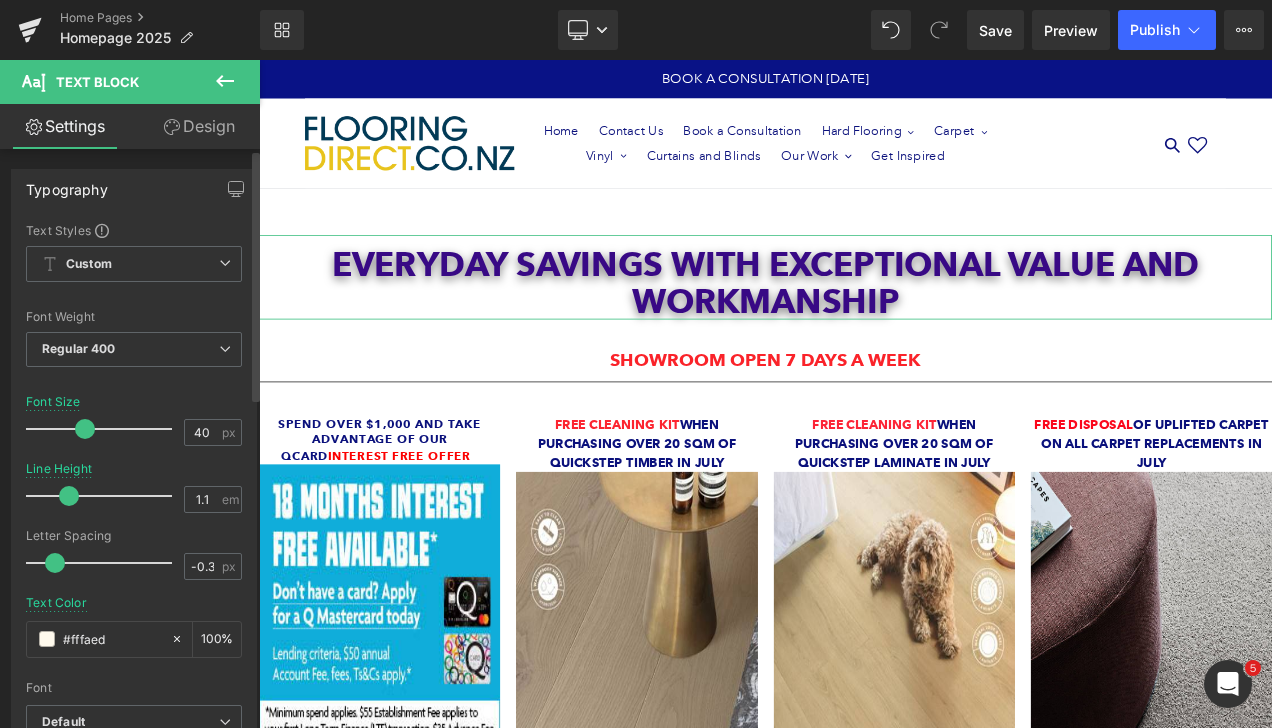 type on "1.2" 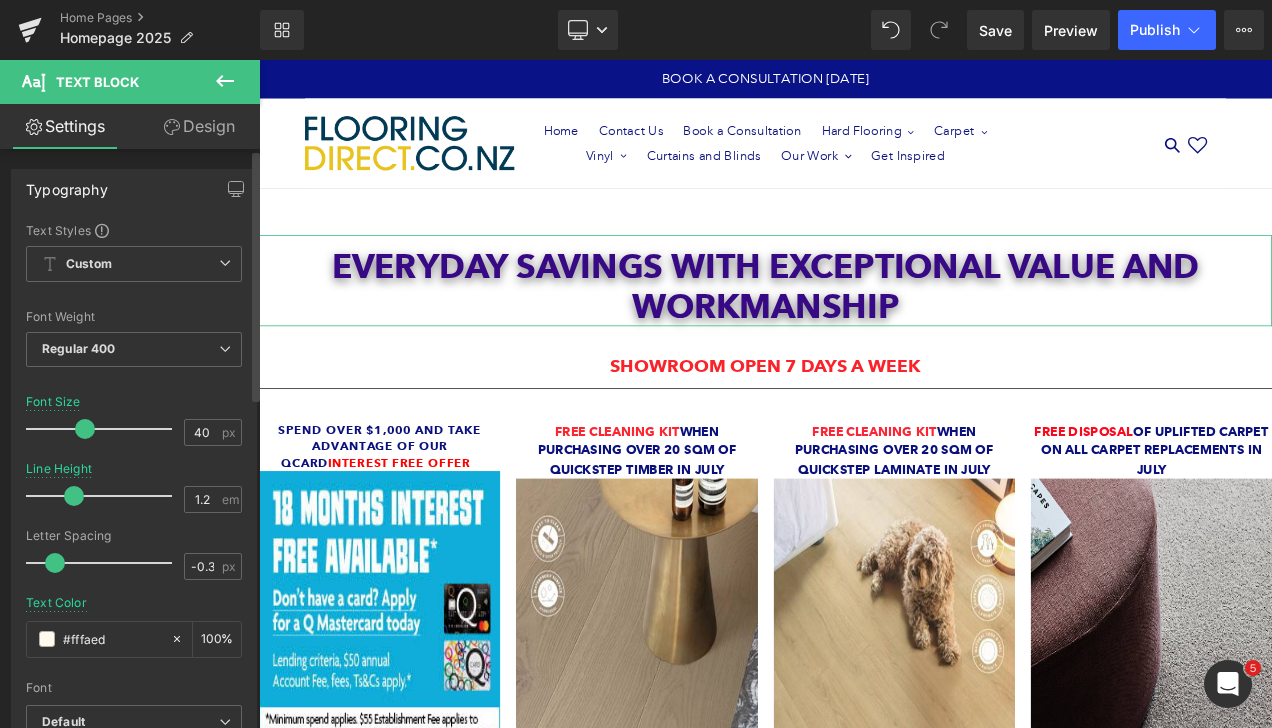 click at bounding box center [74, 496] 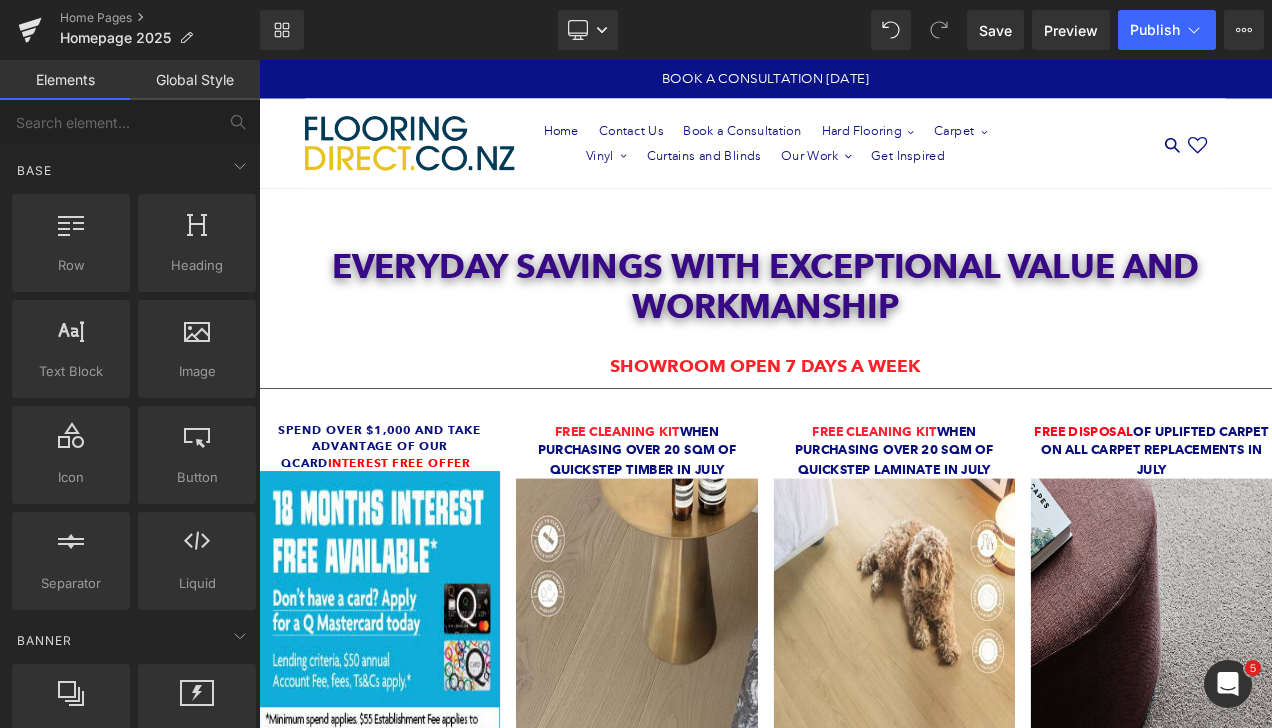 click on "Everyday Savings with Exceptional Value and workmanship Text Block         SHOWROOM OPEN 7 DAYS A WEEK Text Block         Separator
Spend over $1,000 and take advantage of our QCard  Interest free offer
Text Block
Image
Free Cleaning Kit  when purchasing over 20 sqm of Quickstep timber IN JULY
Text Block
Image
Icon
Free Cleaning Kit
Text Block" at bounding box center [864, 2067] 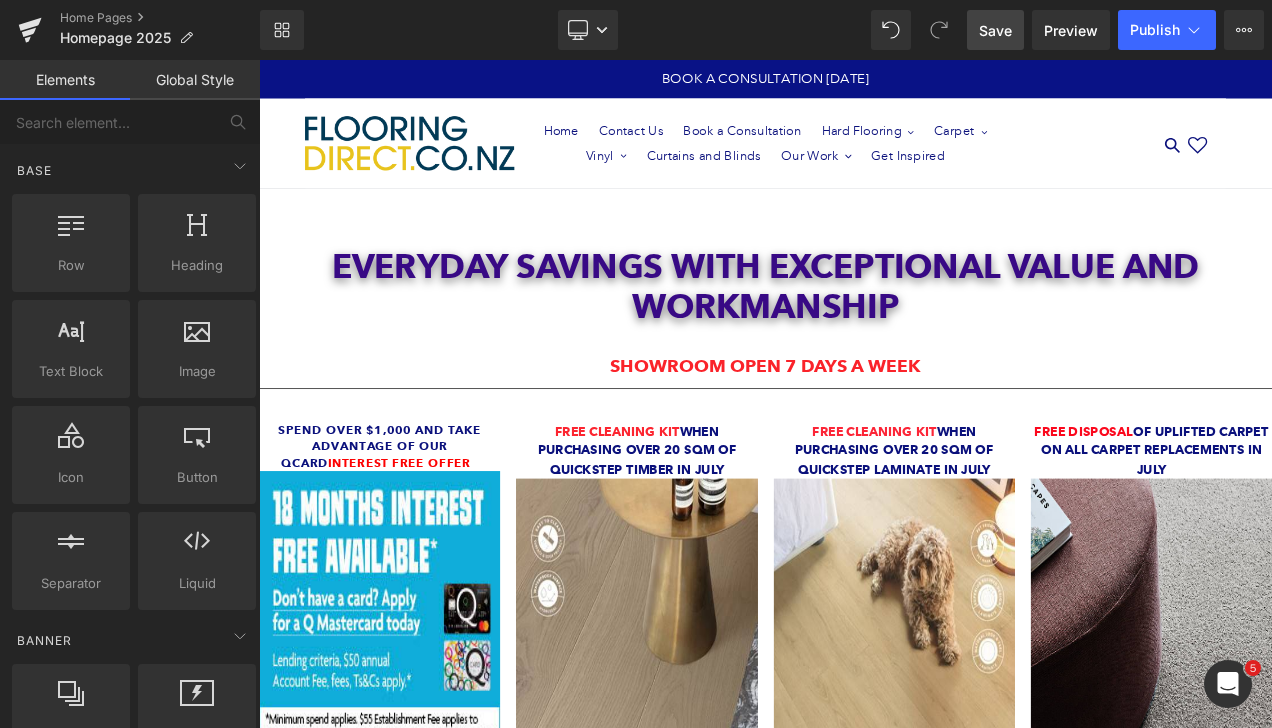 click on "Save" at bounding box center (995, 30) 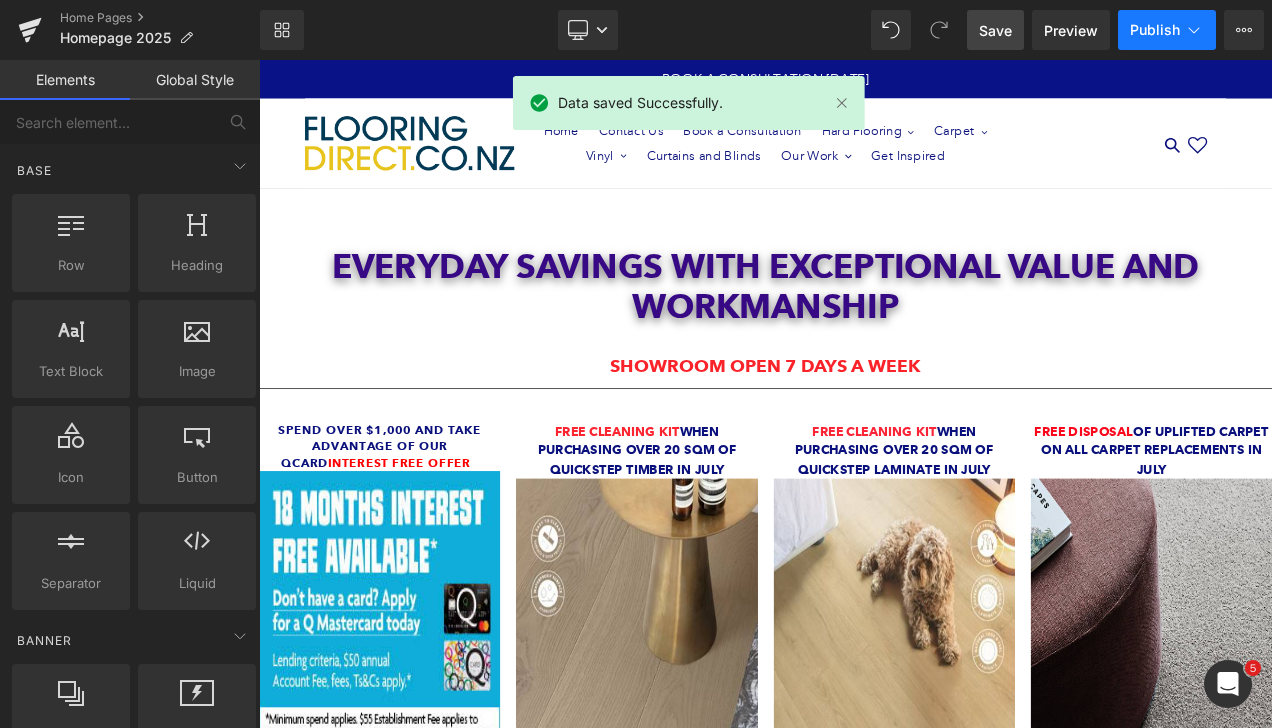 click on "Publish" at bounding box center [1155, 30] 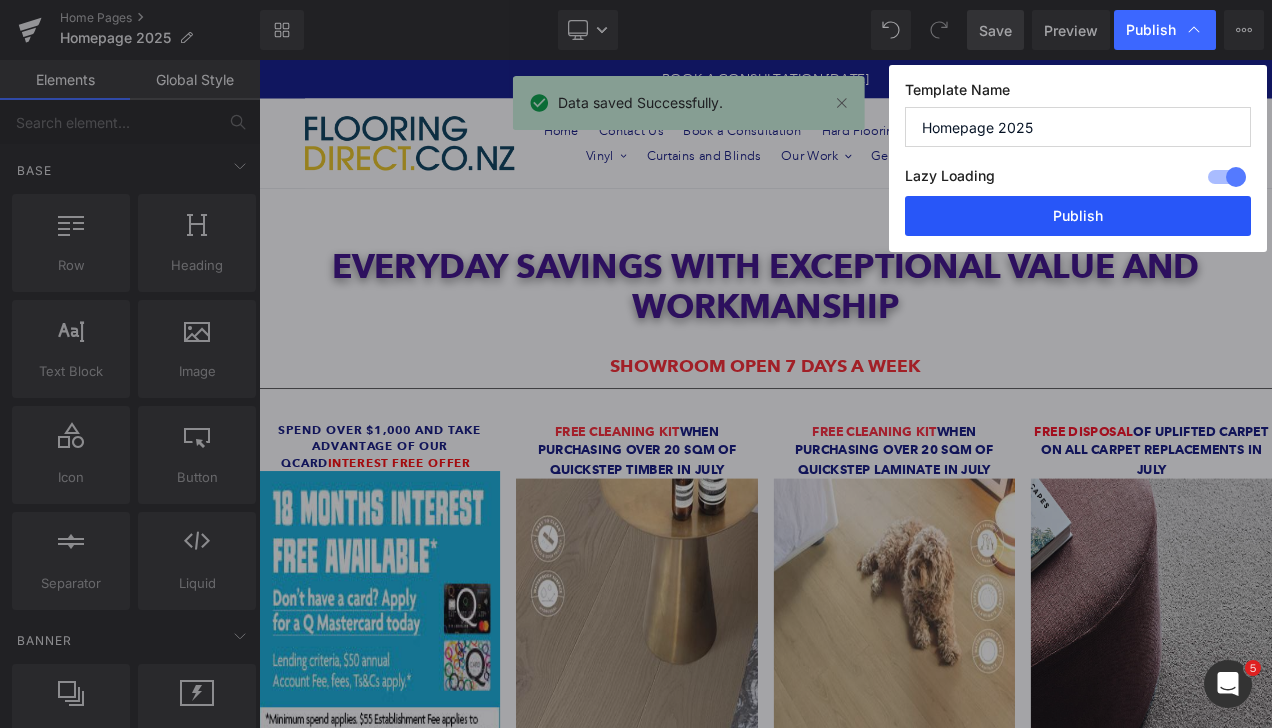drag, startPoint x: 1100, startPoint y: 214, endPoint x: 1003, endPoint y: 183, distance: 101.8332 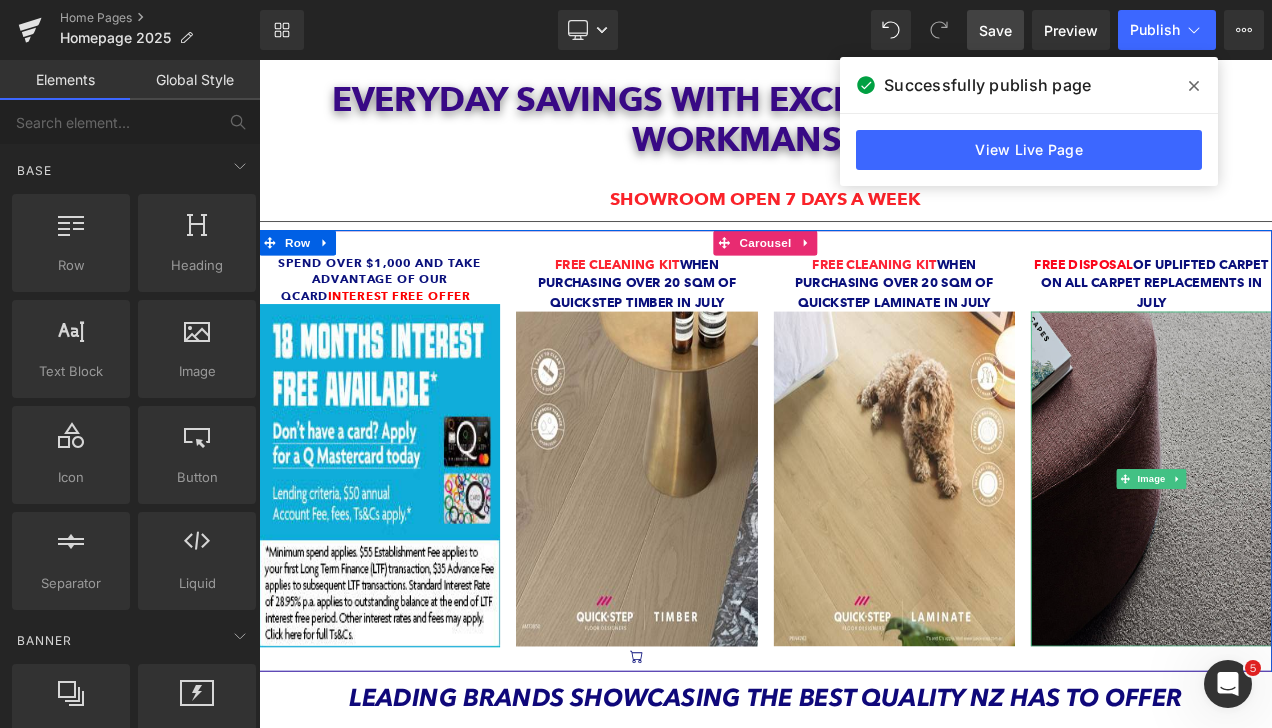 scroll, scrollTop: 200, scrollLeft: 0, axis: vertical 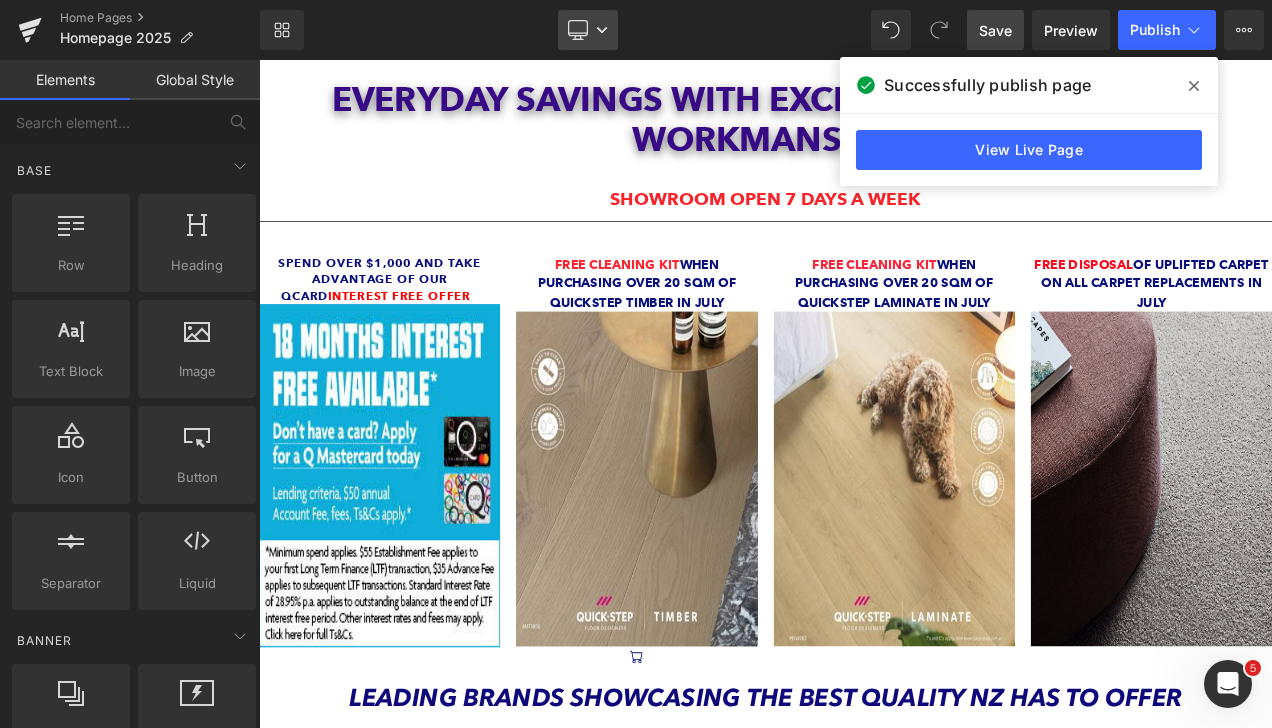 click 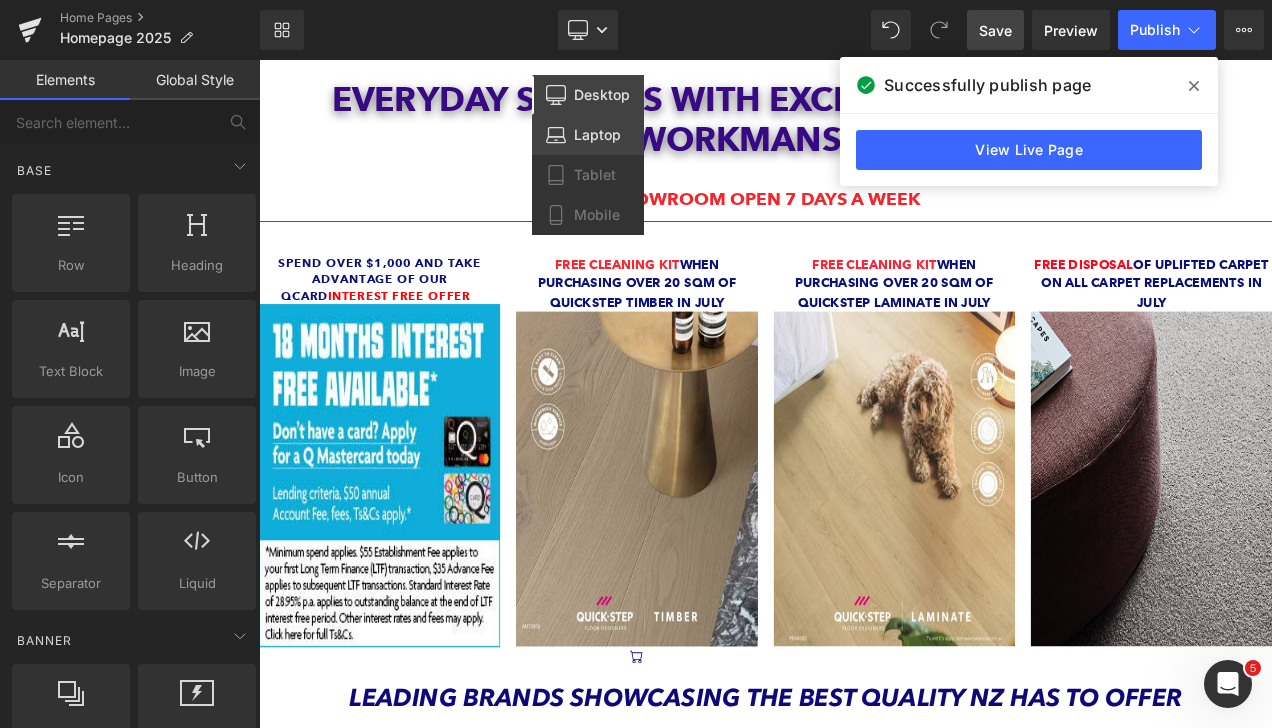 click on "Laptop" at bounding box center [597, 135] 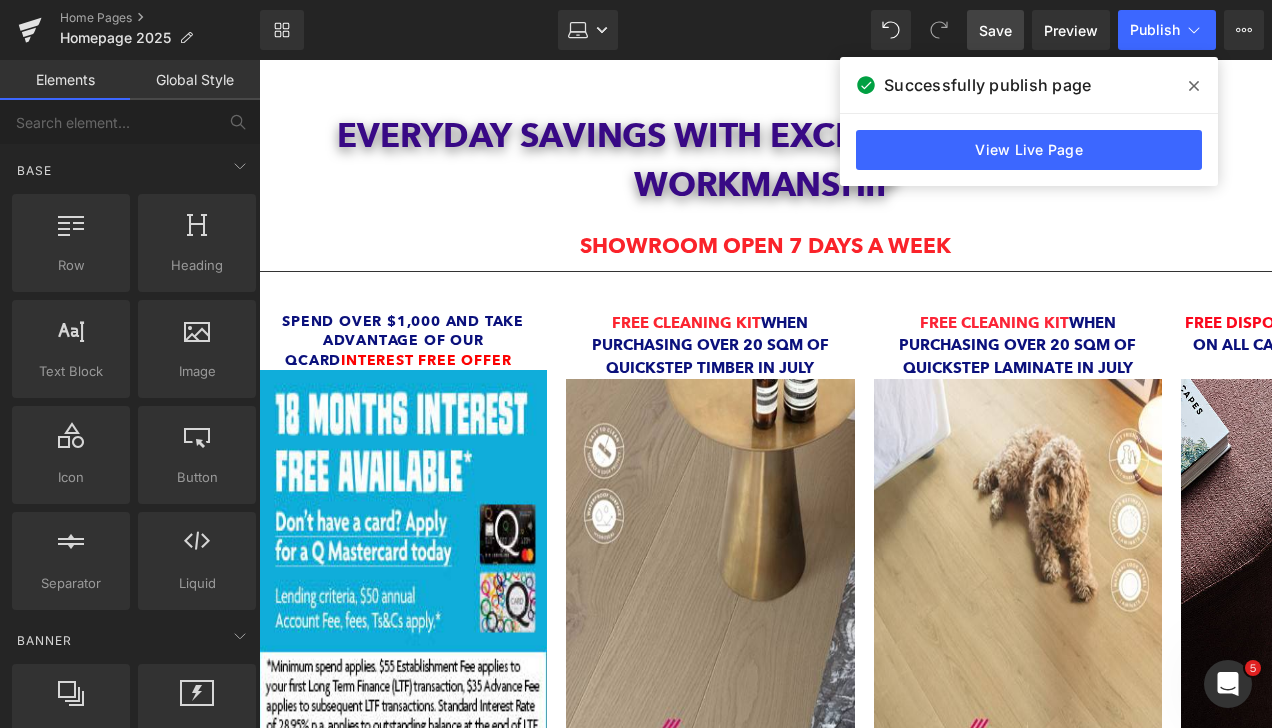 scroll, scrollTop: 237, scrollLeft: 0, axis: vertical 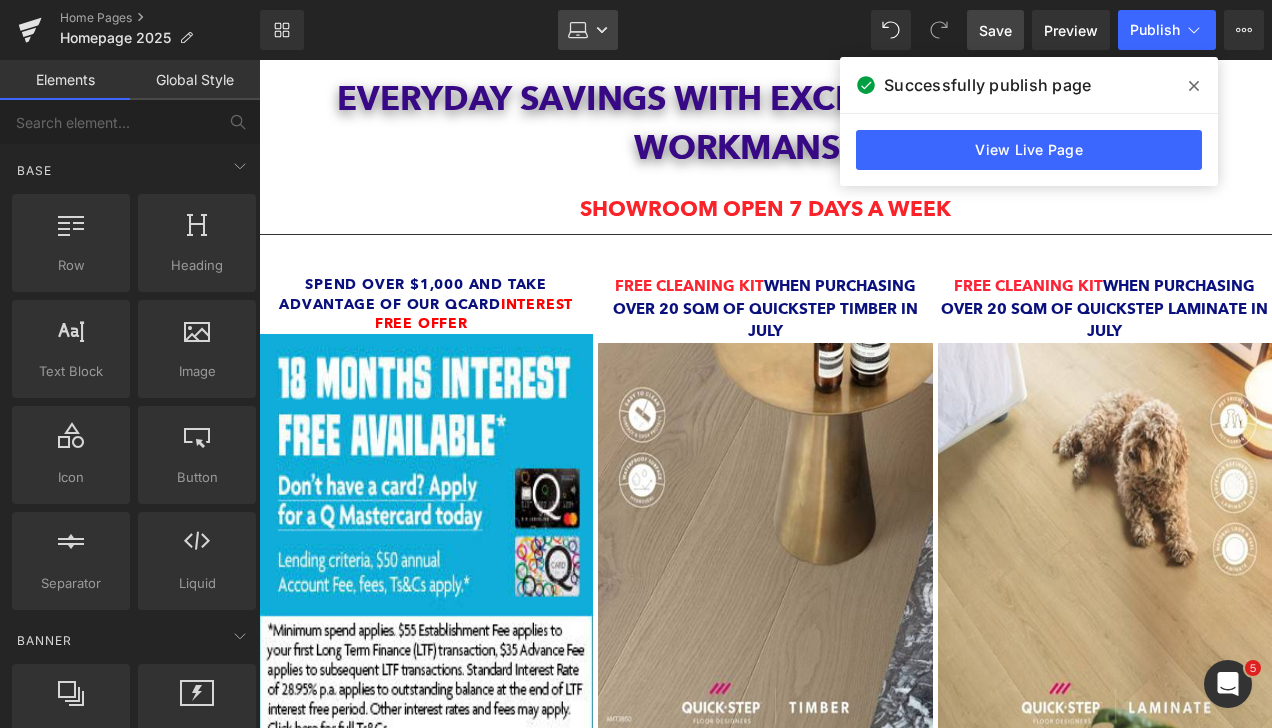 click 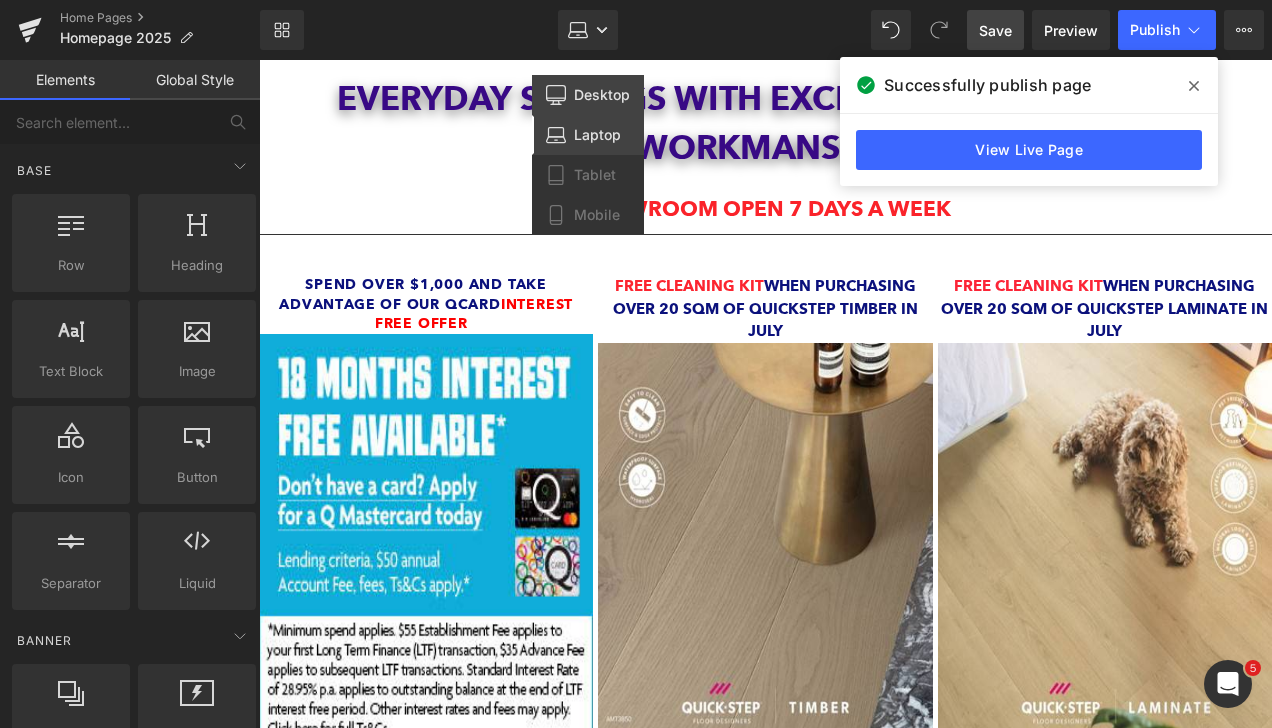 click on "Desktop" at bounding box center (588, 95) 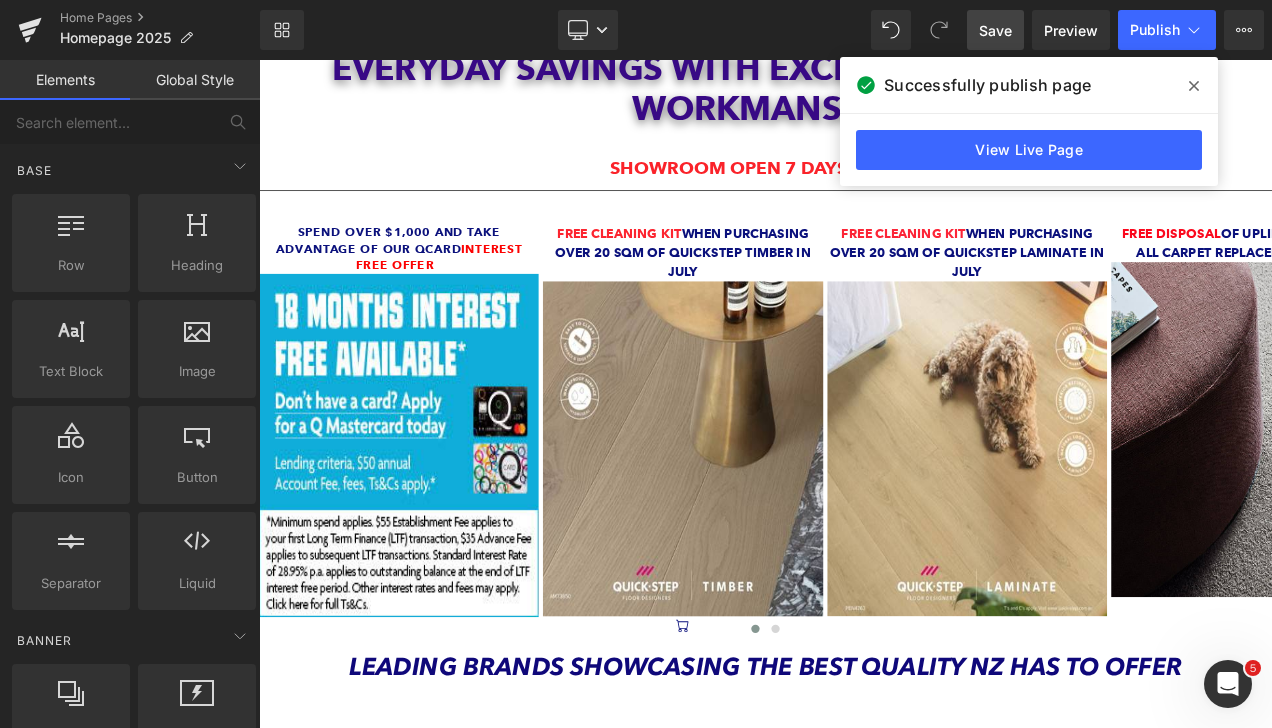 scroll, scrollTop: 350, scrollLeft: 0, axis: vertical 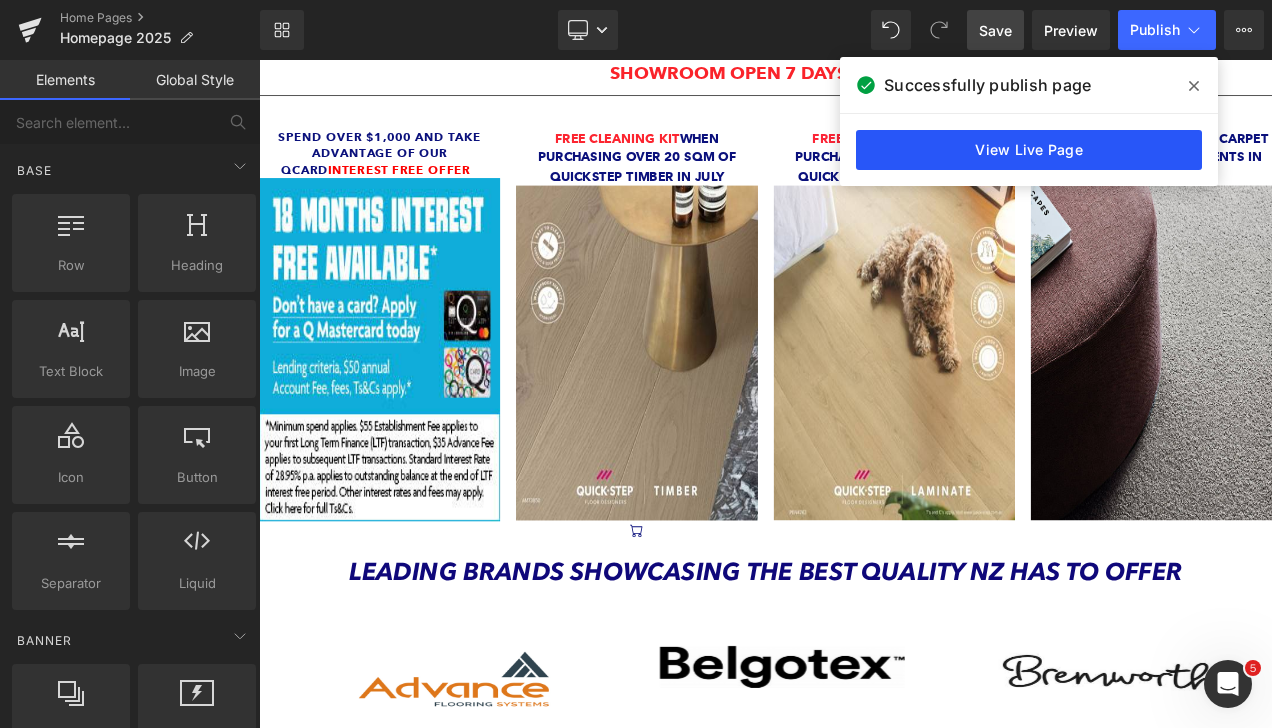 click on "View Live Page" at bounding box center (1029, 150) 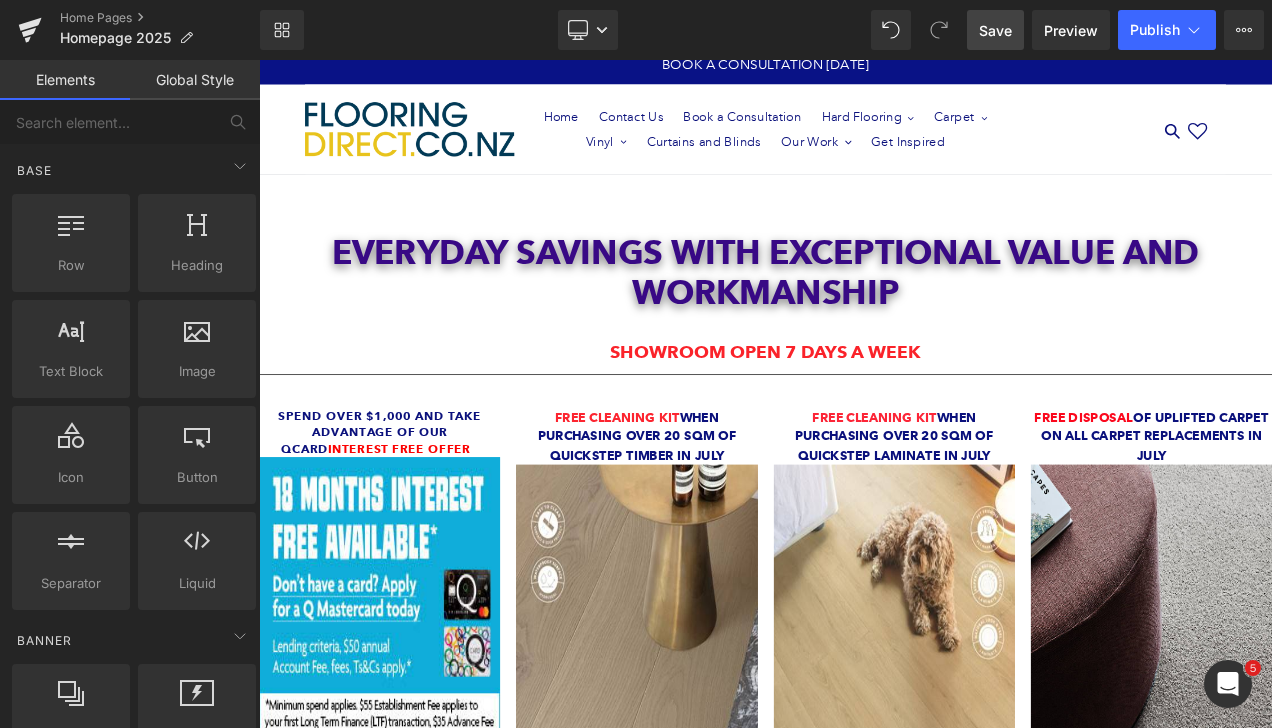 scroll, scrollTop: 0, scrollLeft: 0, axis: both 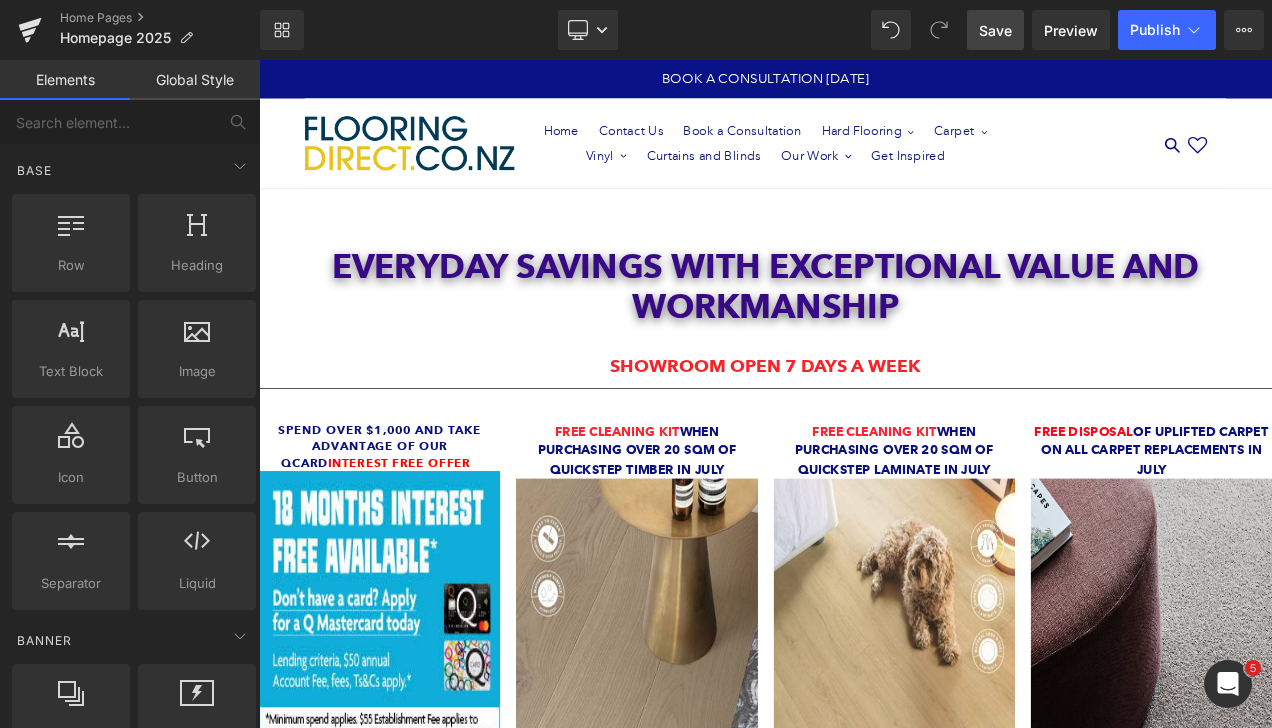 click on "Everyday Savings with Exceptional Value and workmanship Text Block" at bounding box center (864, 323) 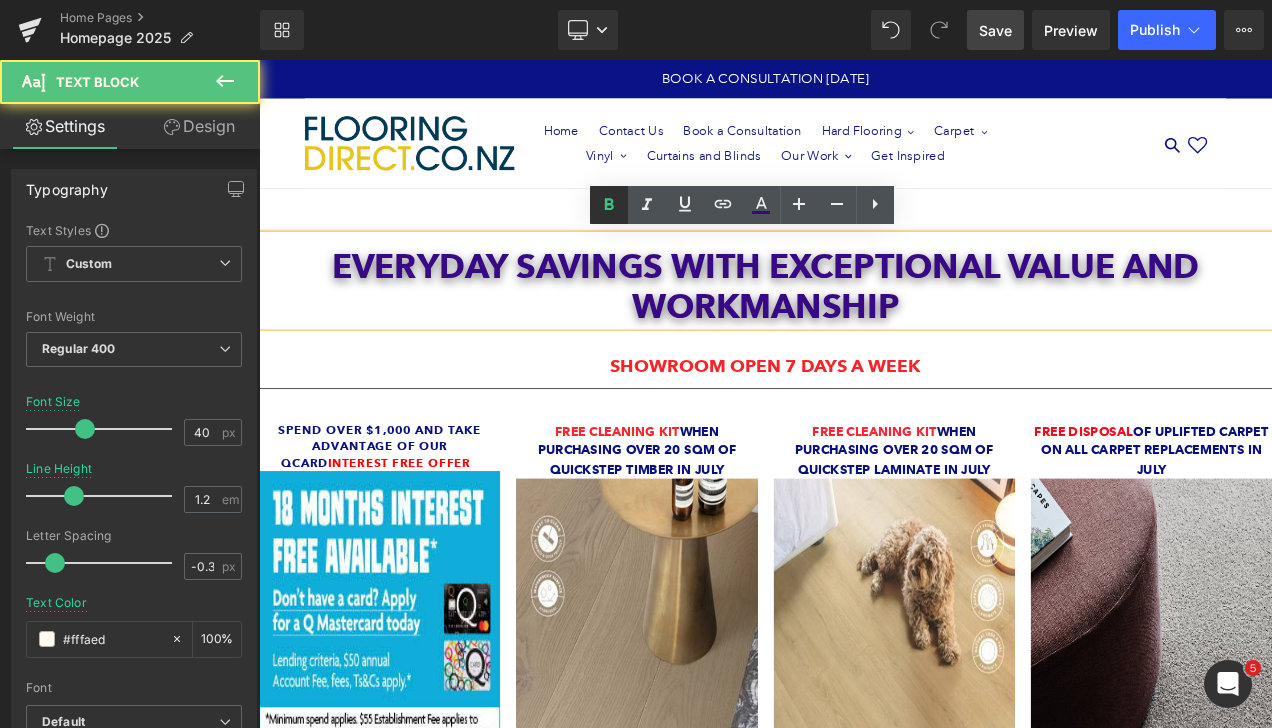 click at bounding box center (609, 205) 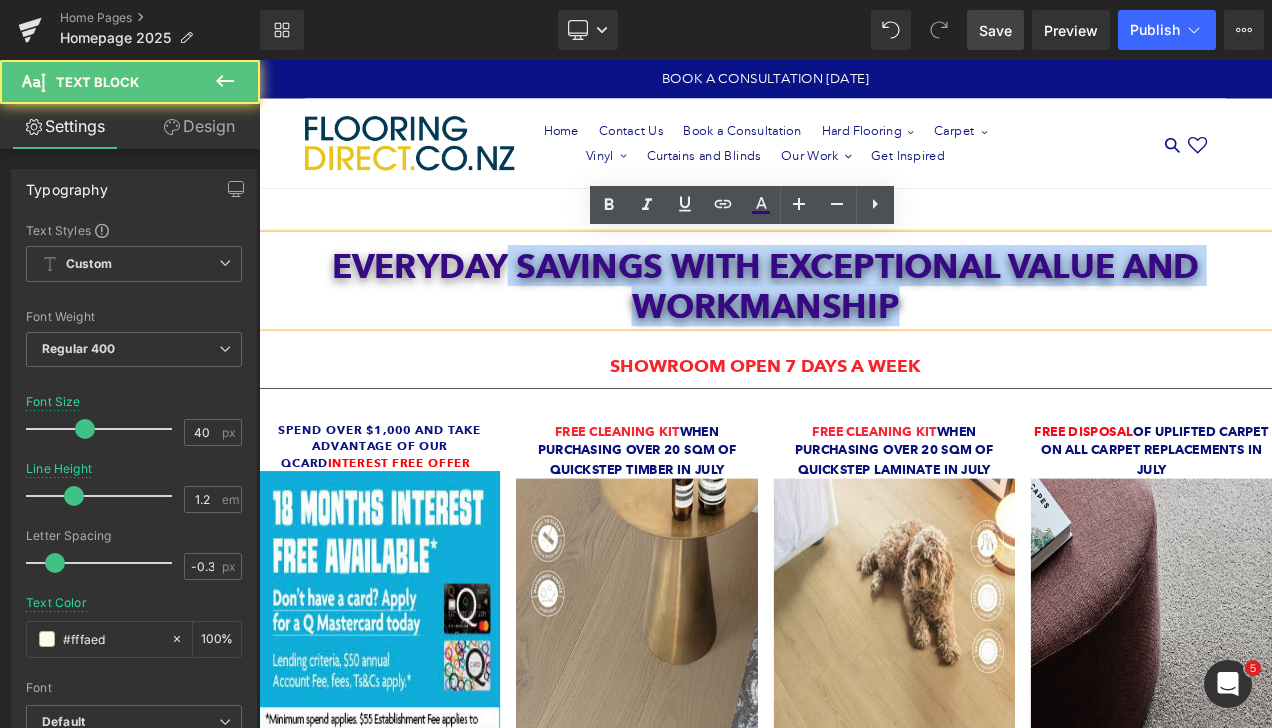drag, startPoint x: 547, startPoint y: 275, endPoint x: 552, endPoint y: 263, distance: 13 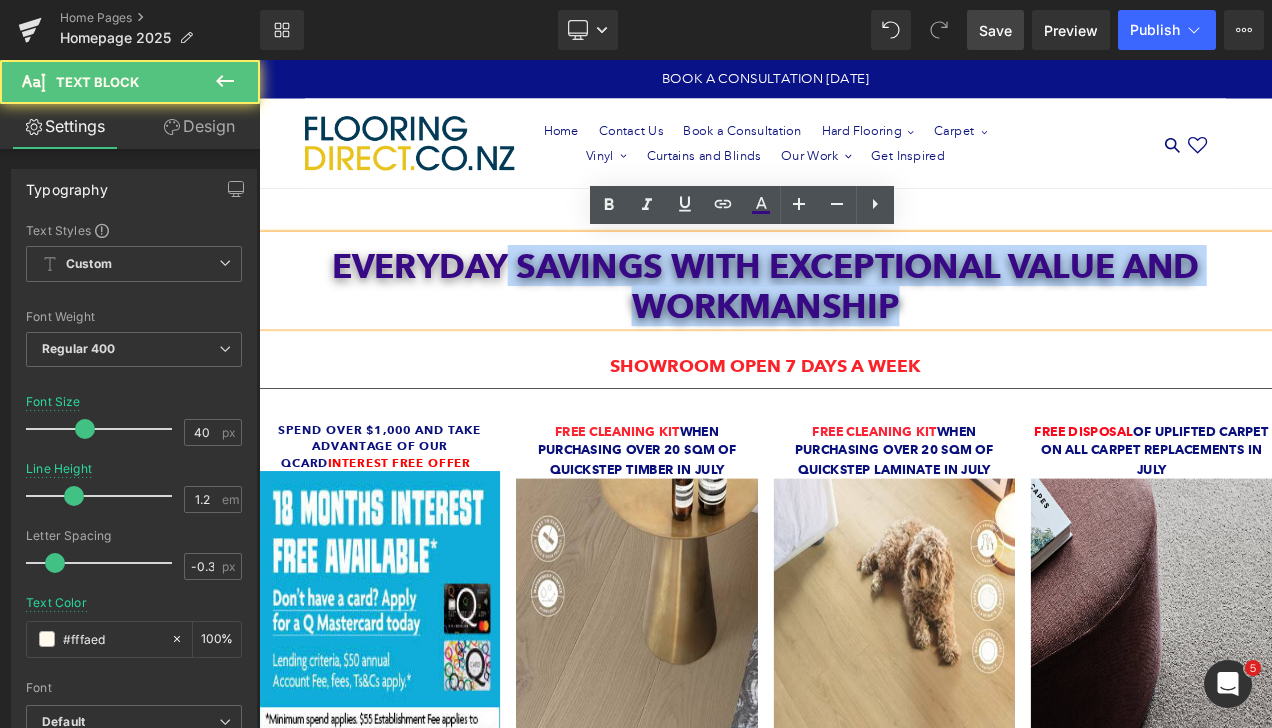 click on "Everyday Savings with Exceptional Value and workmanship" at bounding box center (864, 323) 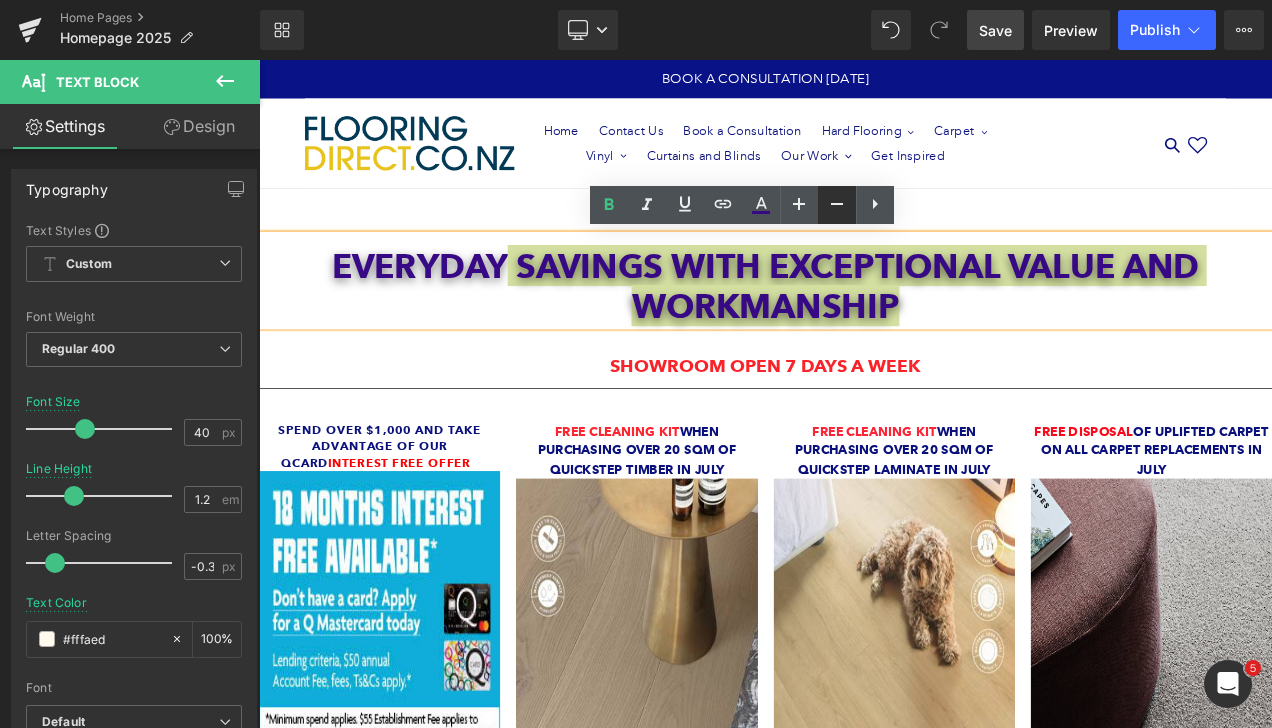 click 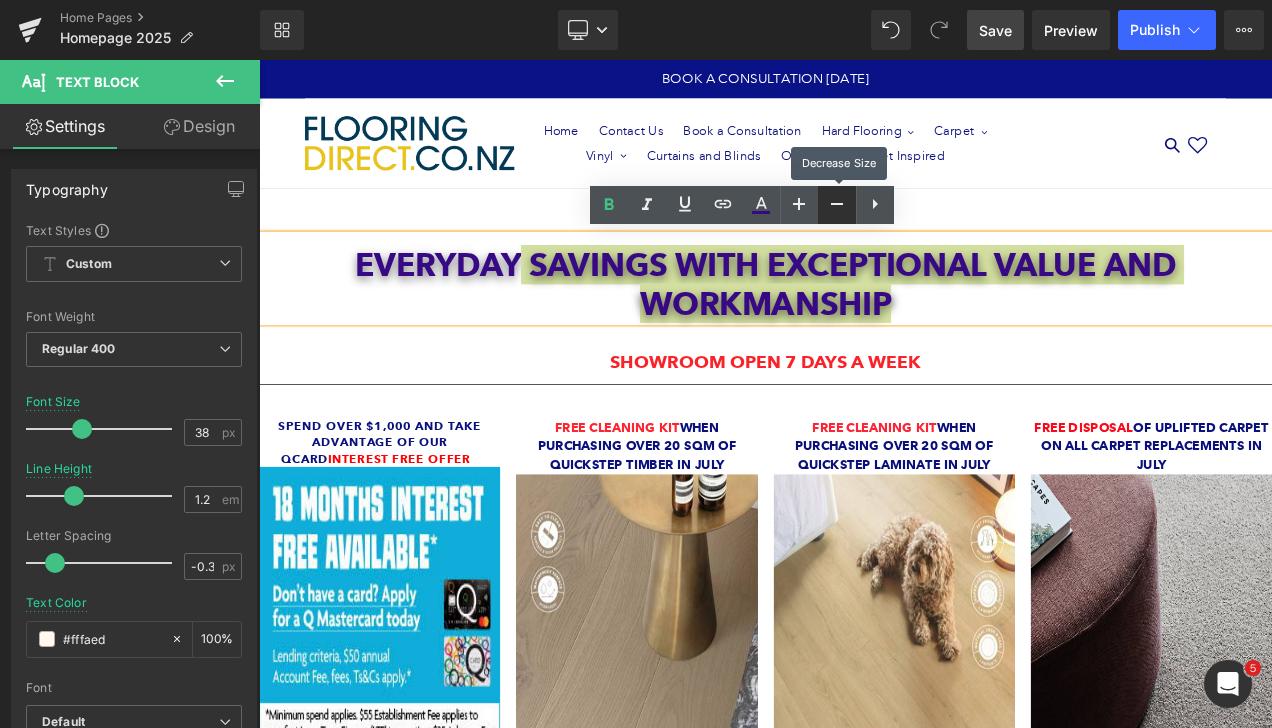 click 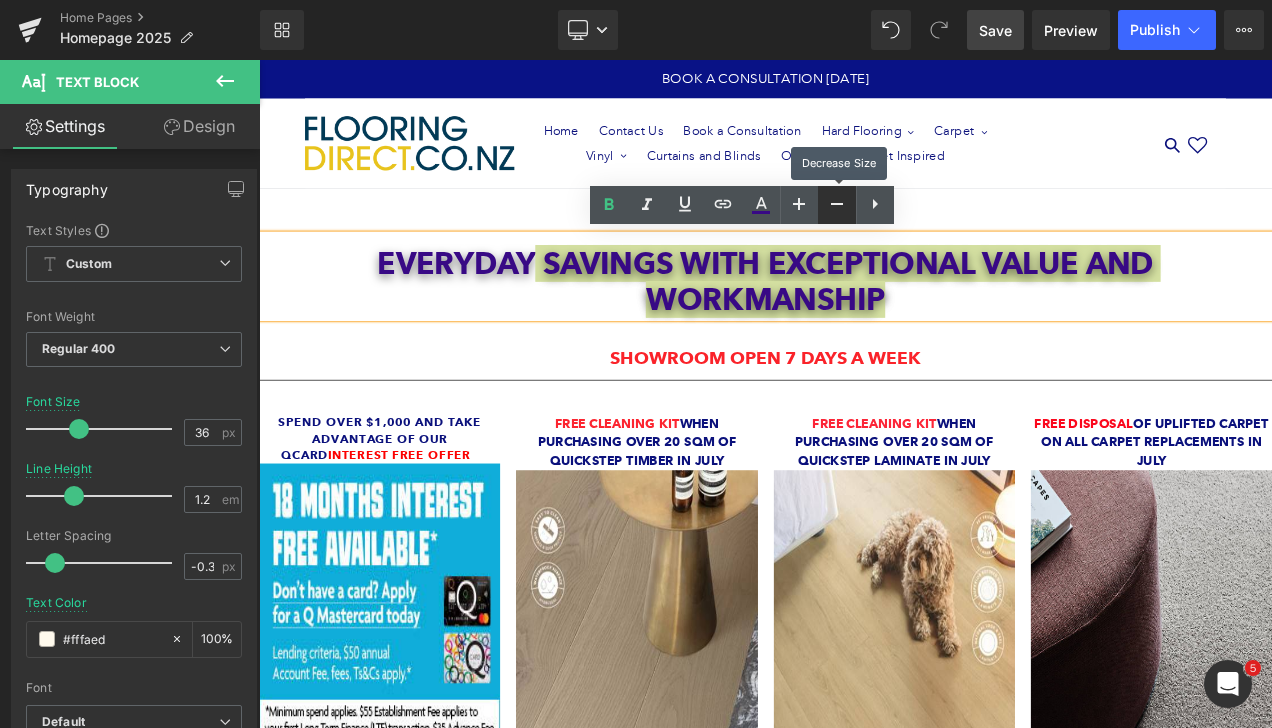 click 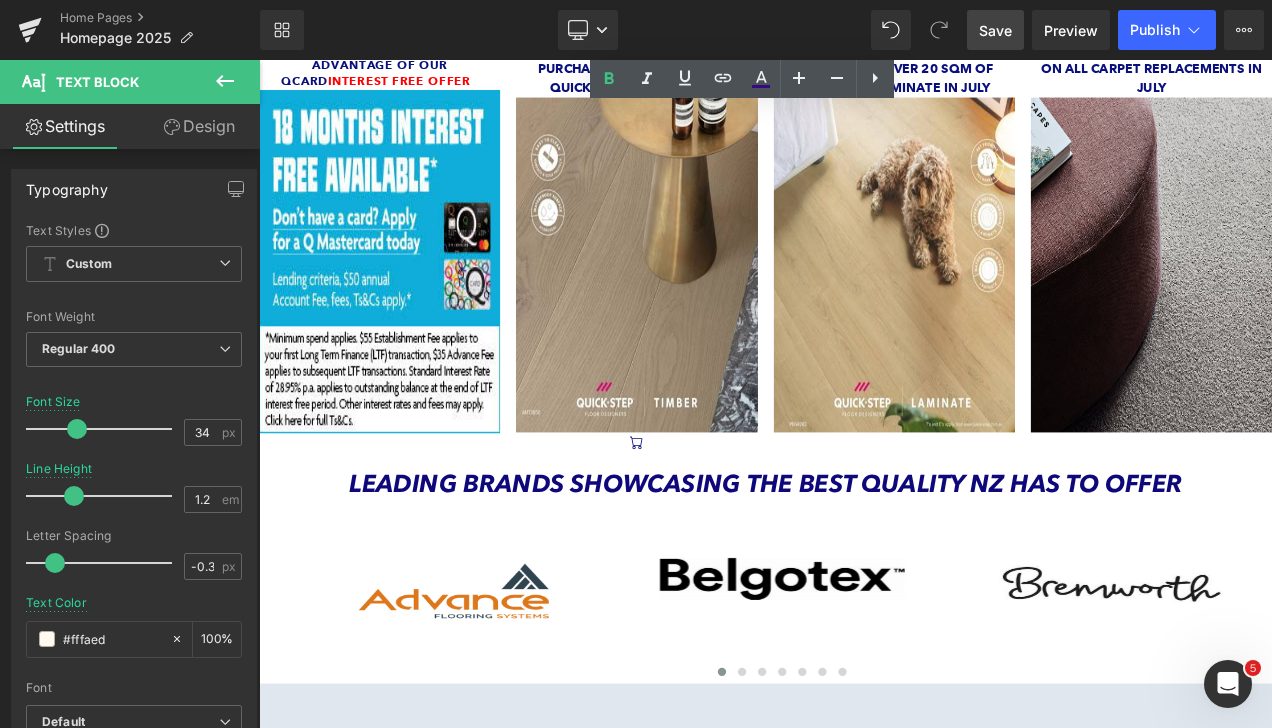 scroll, scrollTop: 100, scrollLeft: 0, axis: vertical 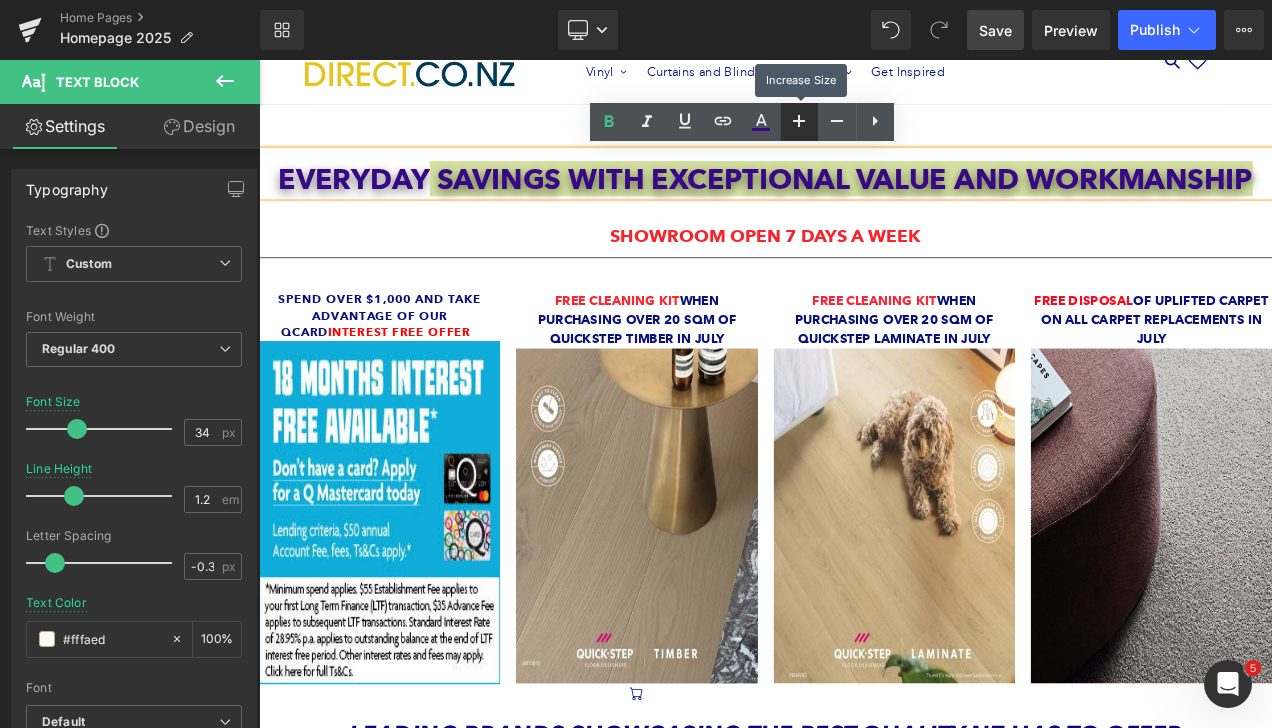 click 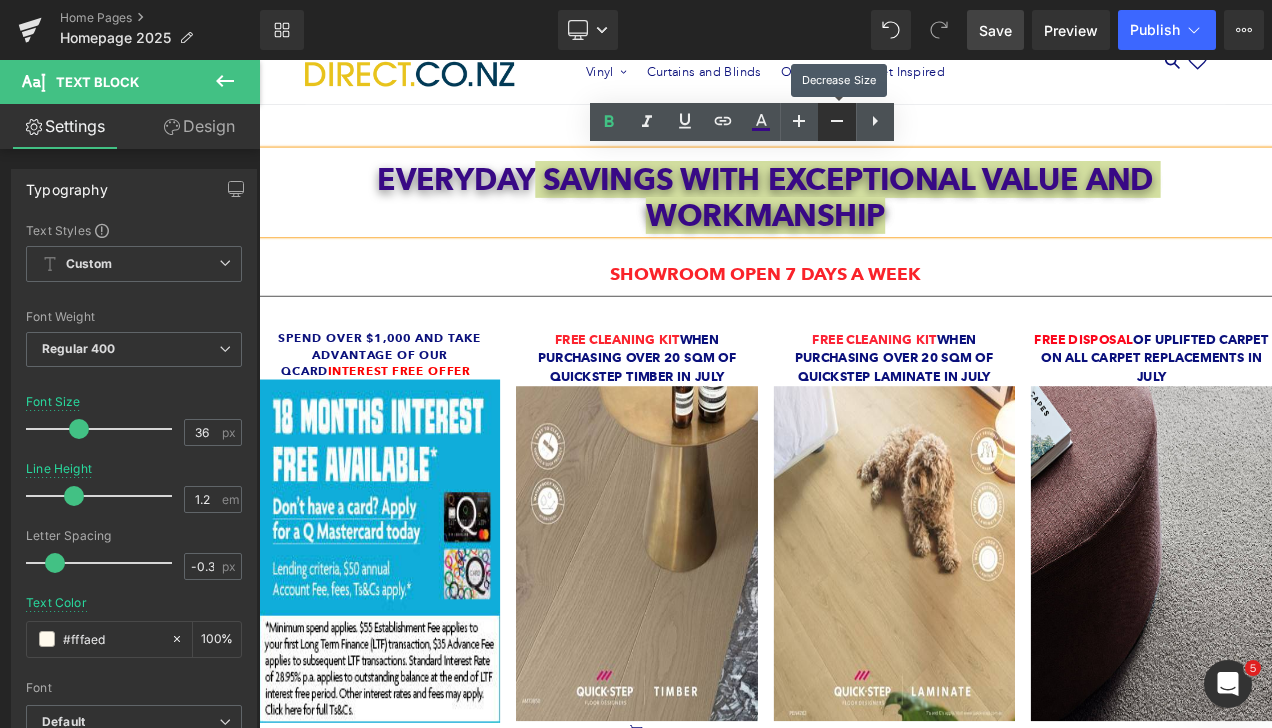 click 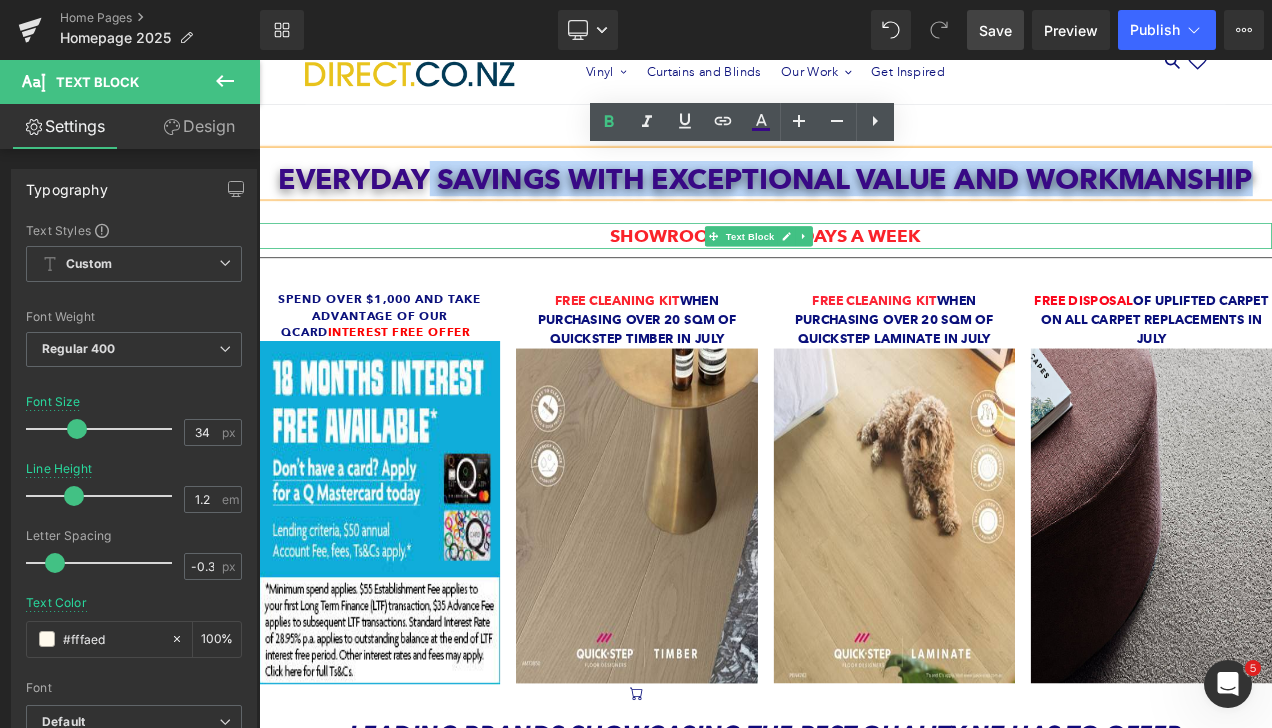 click on "SHOWROOM OPEN 7 DAYS A WEEK" at bounding box center [864, 270] 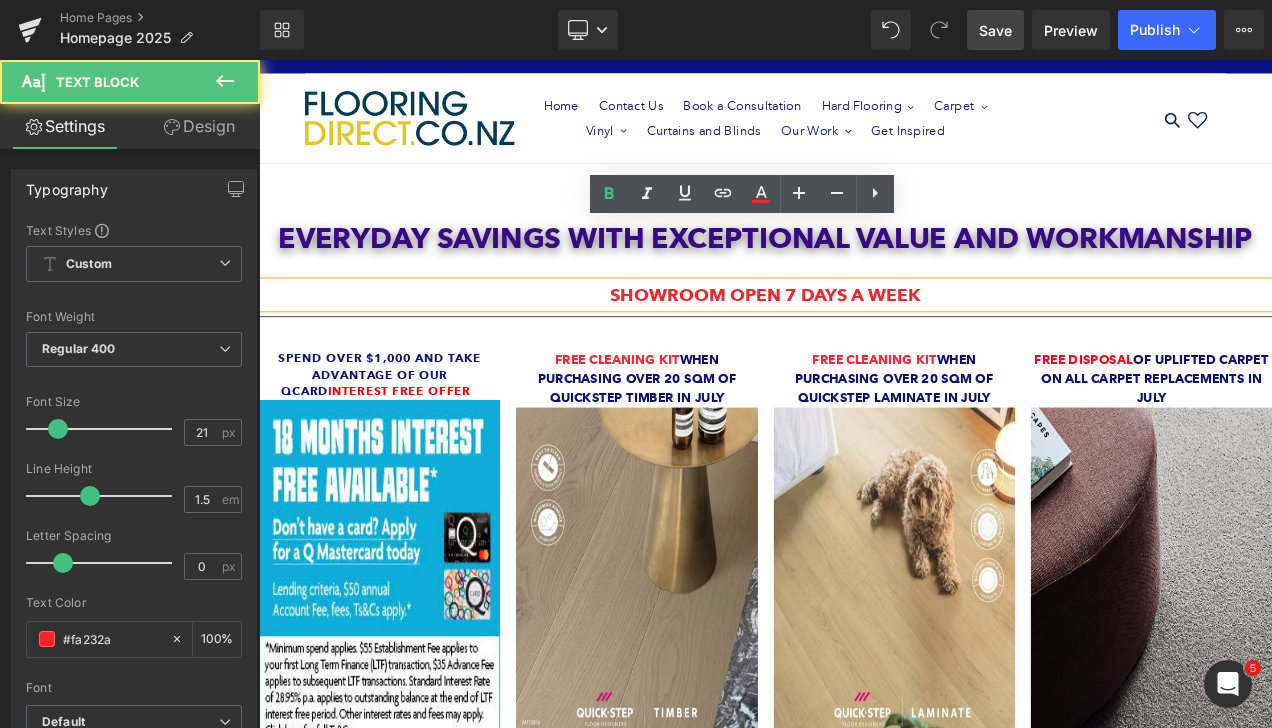 scroll, scrollTop: 0, scrollLeft: 0, axis: both 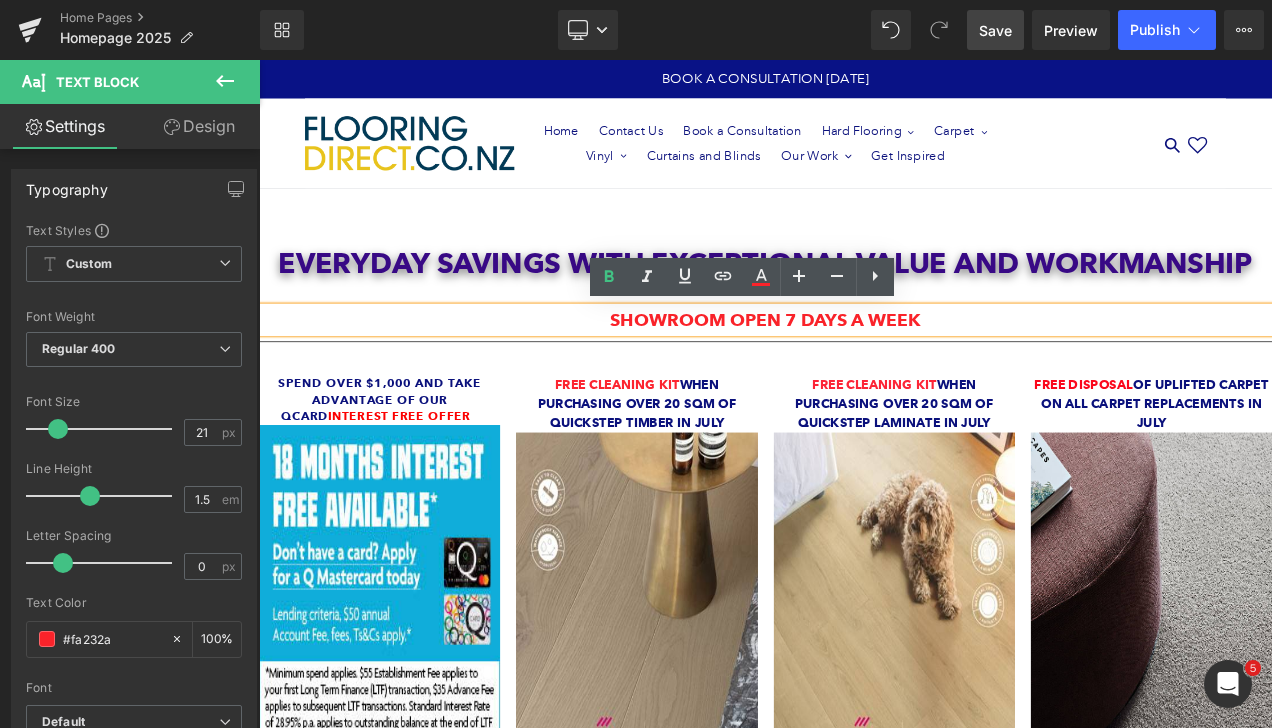 click on "SHOWROOM OPEN 7 DAYS A WEEK" at bounding box center [864, 371] 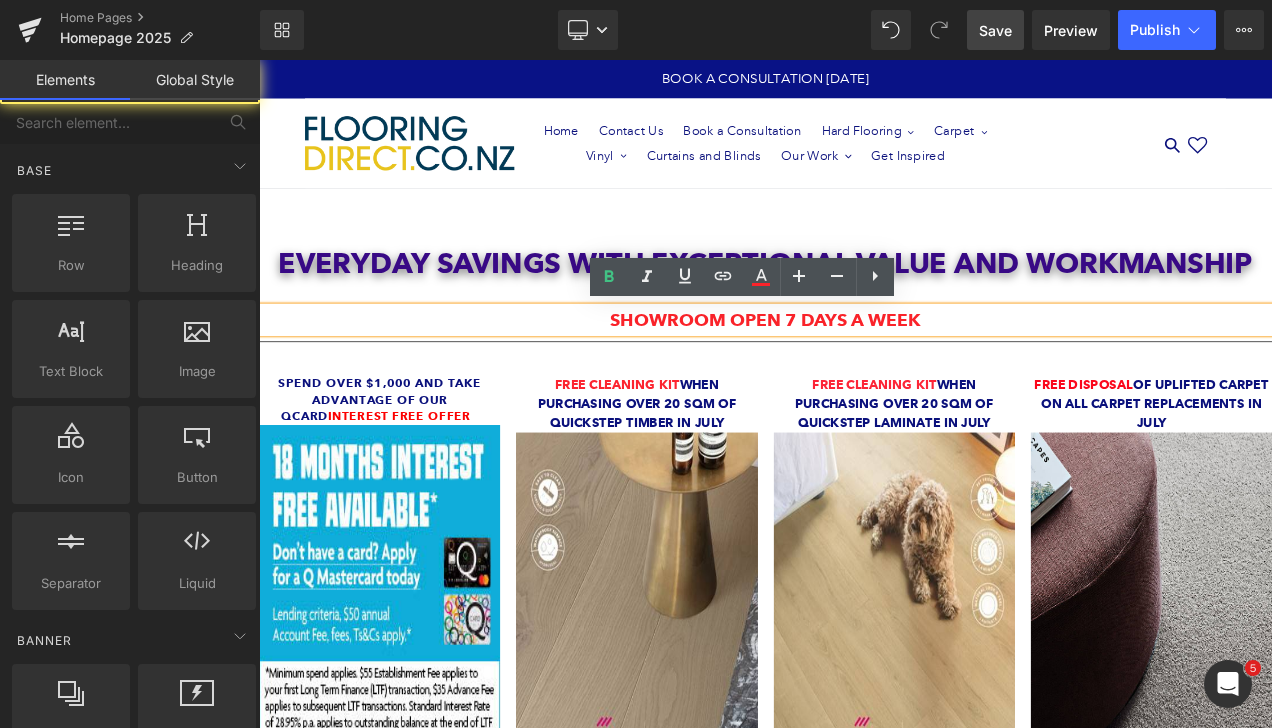 click on "Everyday Savings with Exceptional Value and workmanship Text Block         SHOWROOM OPEN 7 DAYS A WEEK Text Block         Separator
Spend over $1,000 and take advantage of our QCard  Interest free offer
Text Block
Image
Free Cleaning Kit  when purchasing over 20 sqm of Quickstep timber IN JULY
Text Block
Image
Icon
Free Cleaning Kit
Text Block" at bounding box center [864, 2011] 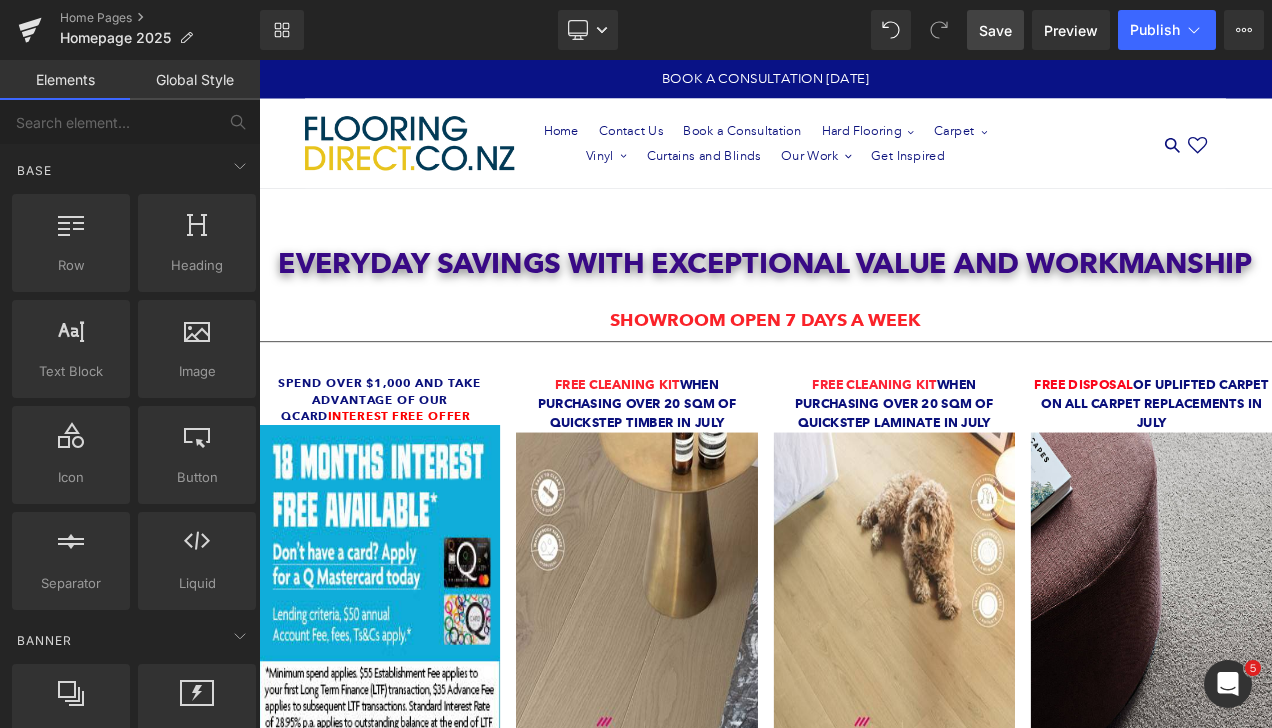 click on "Save" at bounding box center (995, 30) 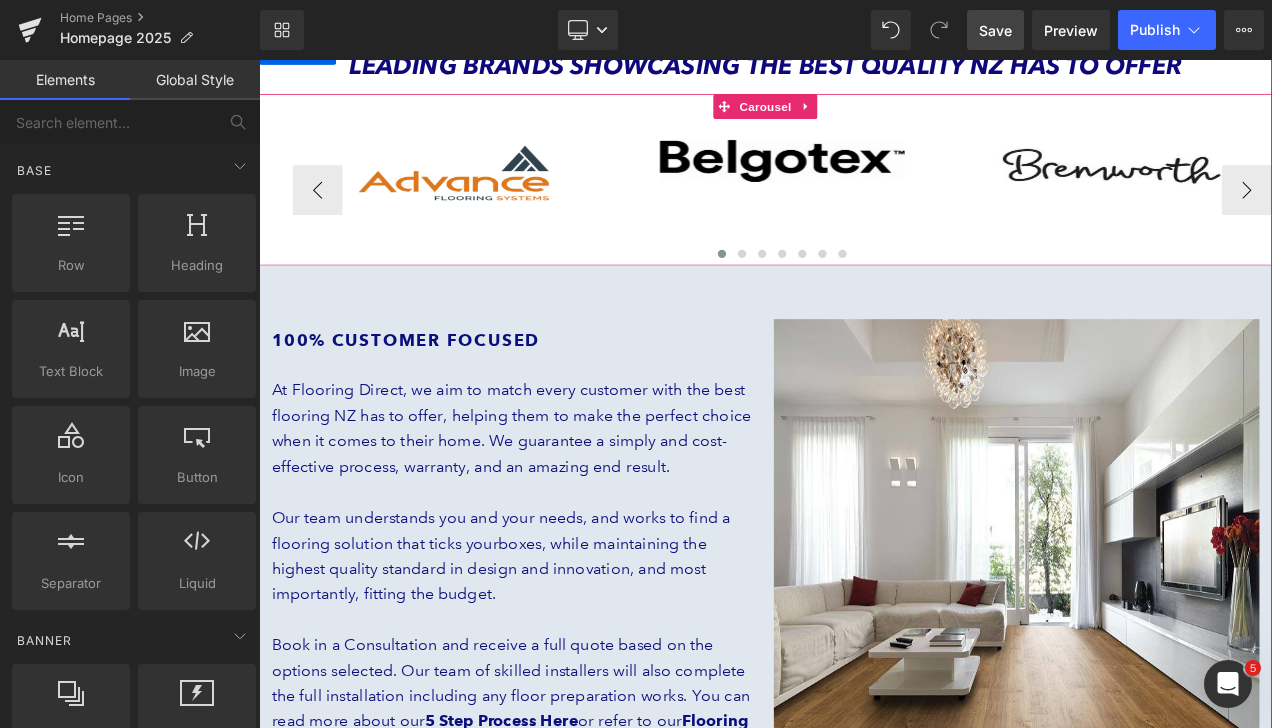scroll, scrollTop: 500, scrollLeft: 0, axis: vertical 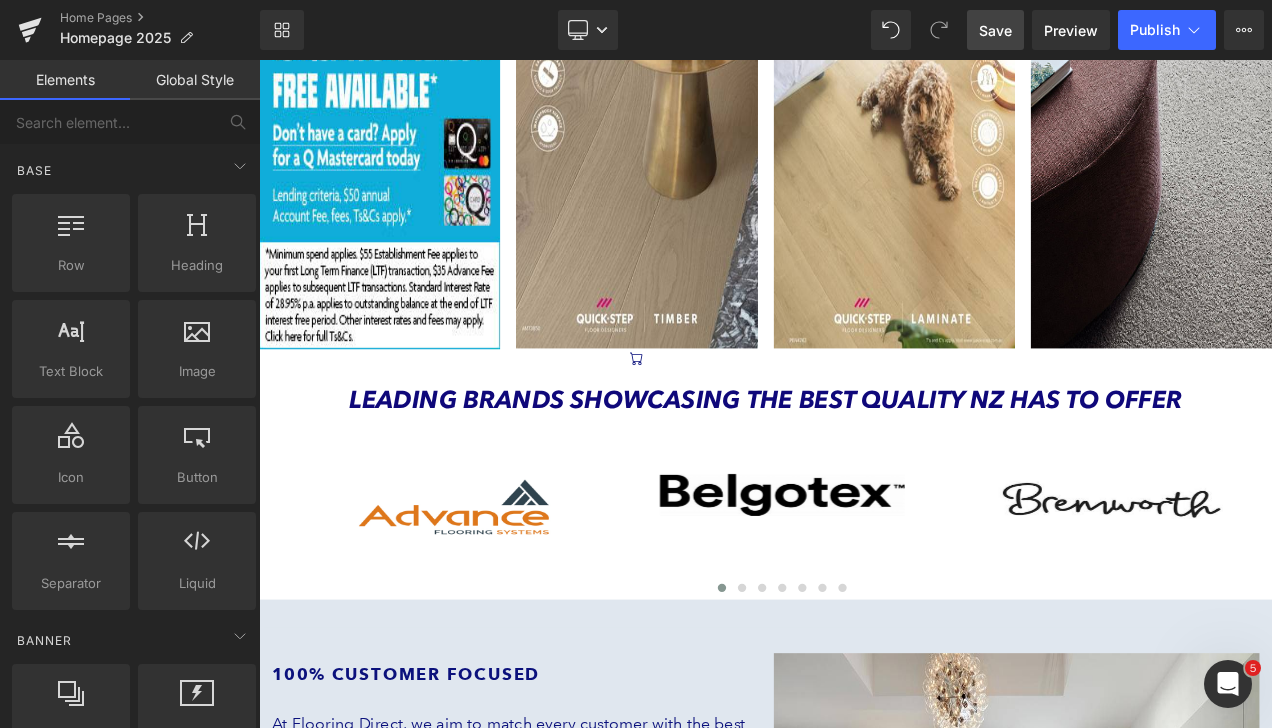 click on "Leading brands showcasing the best QUALITY NZ has to offer Heading" at bounding box center (864, 470) 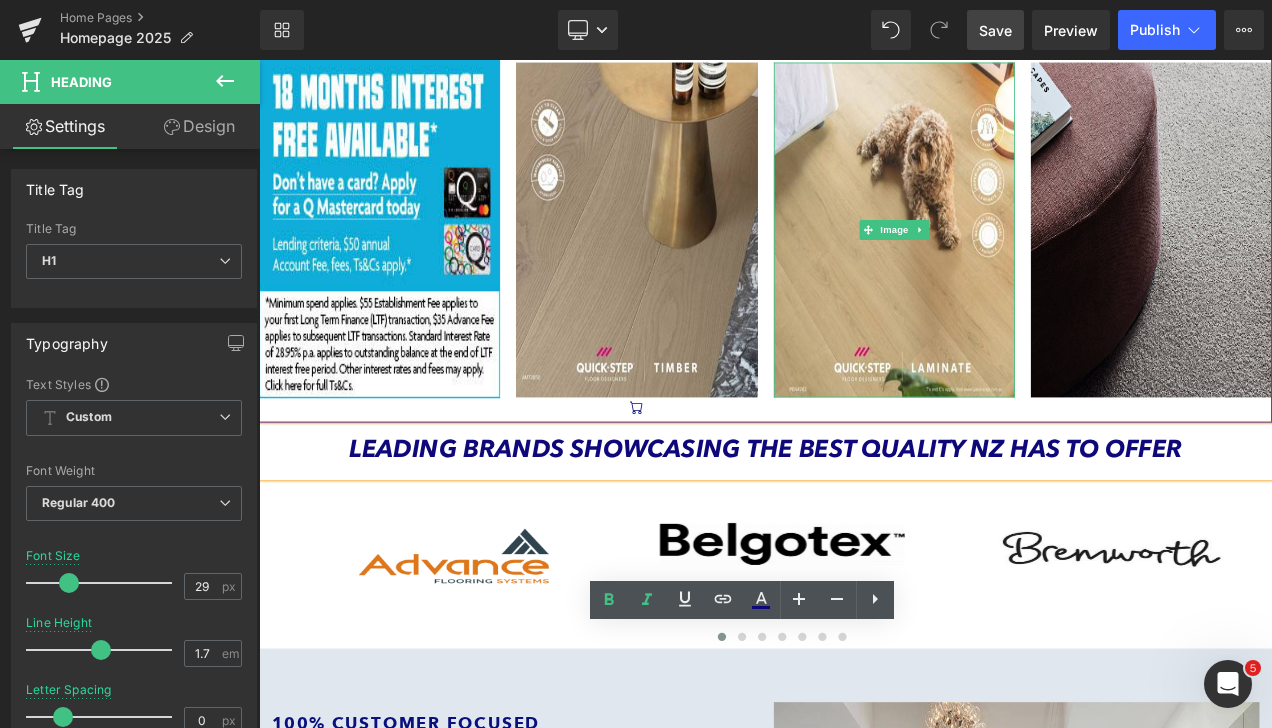 scroll, scrollTop: 200, scrollLeft: 0, axis: vertical 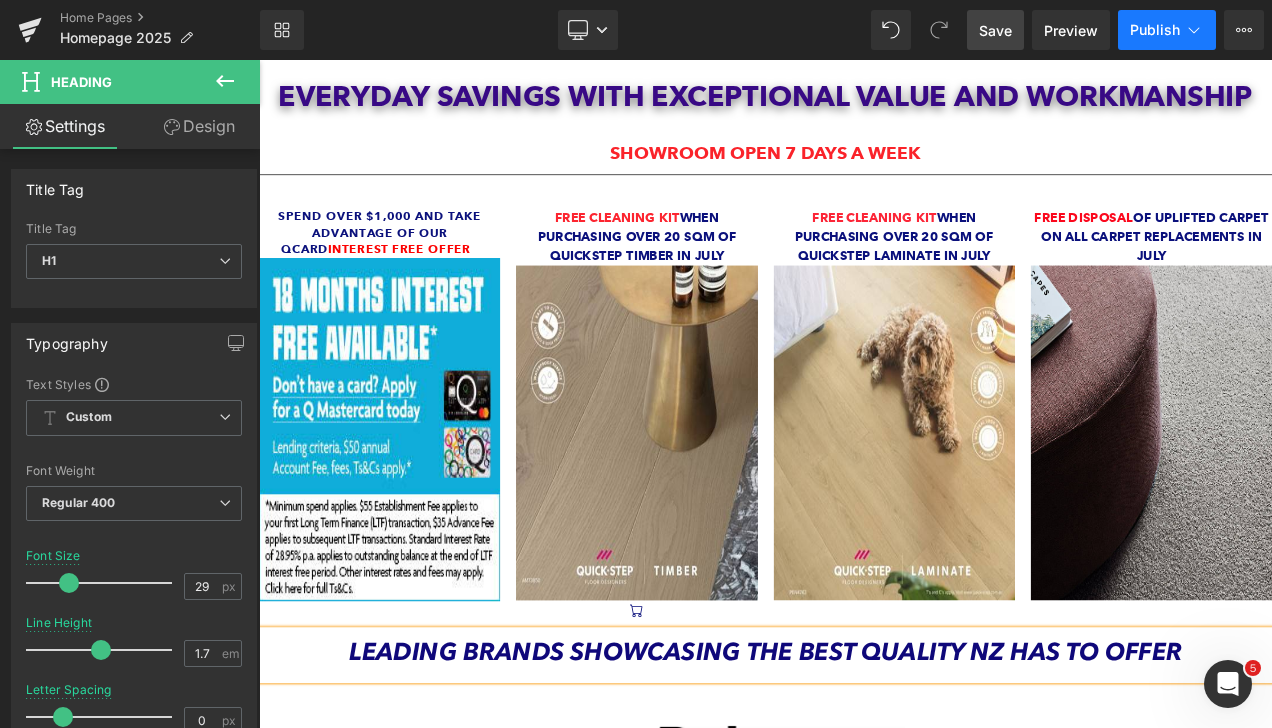 click on "Publish" at bounding box center [1155, 30] 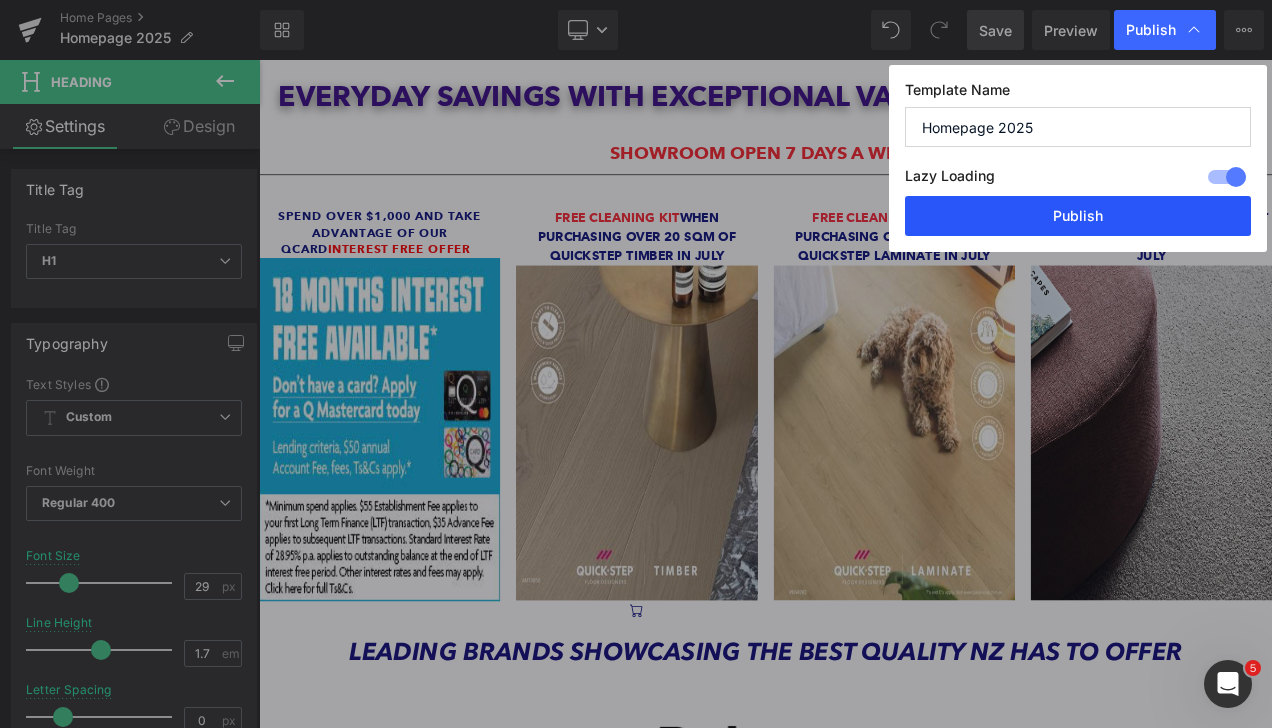 click on "Publish" at bounding box center [1078, 216] 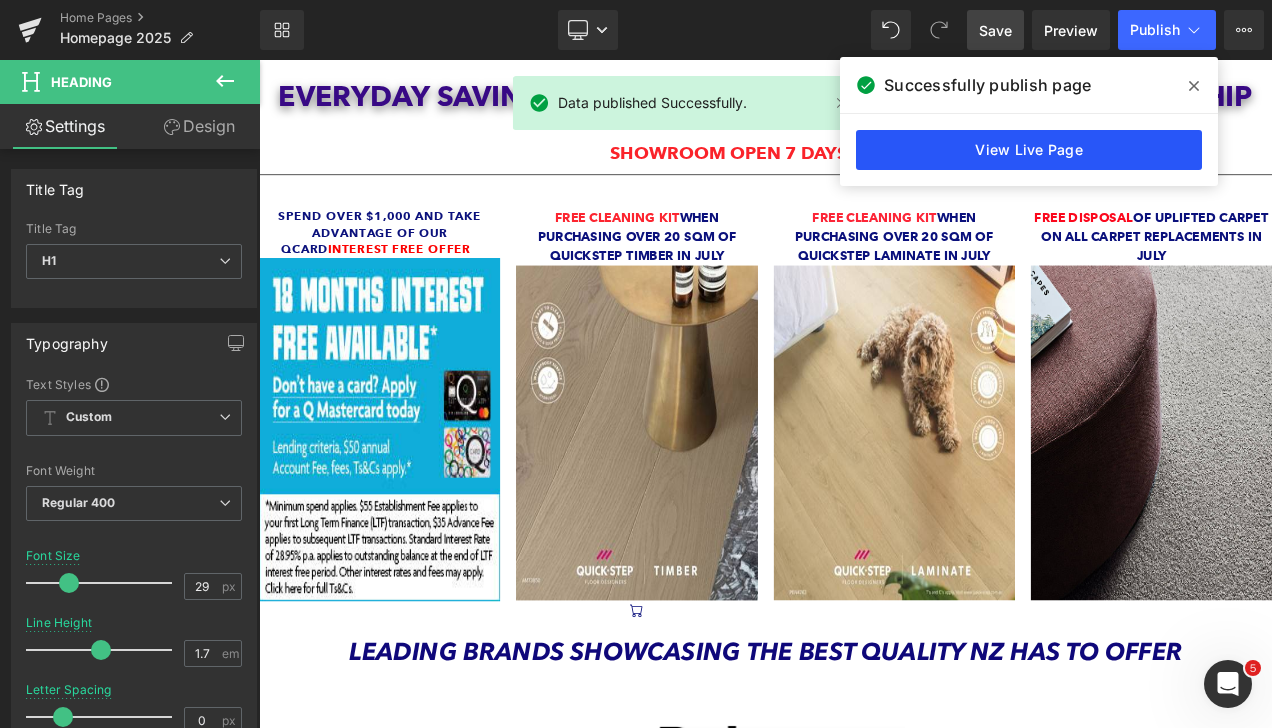 click on "View Live Page" at bounding box center (1029, 150) 